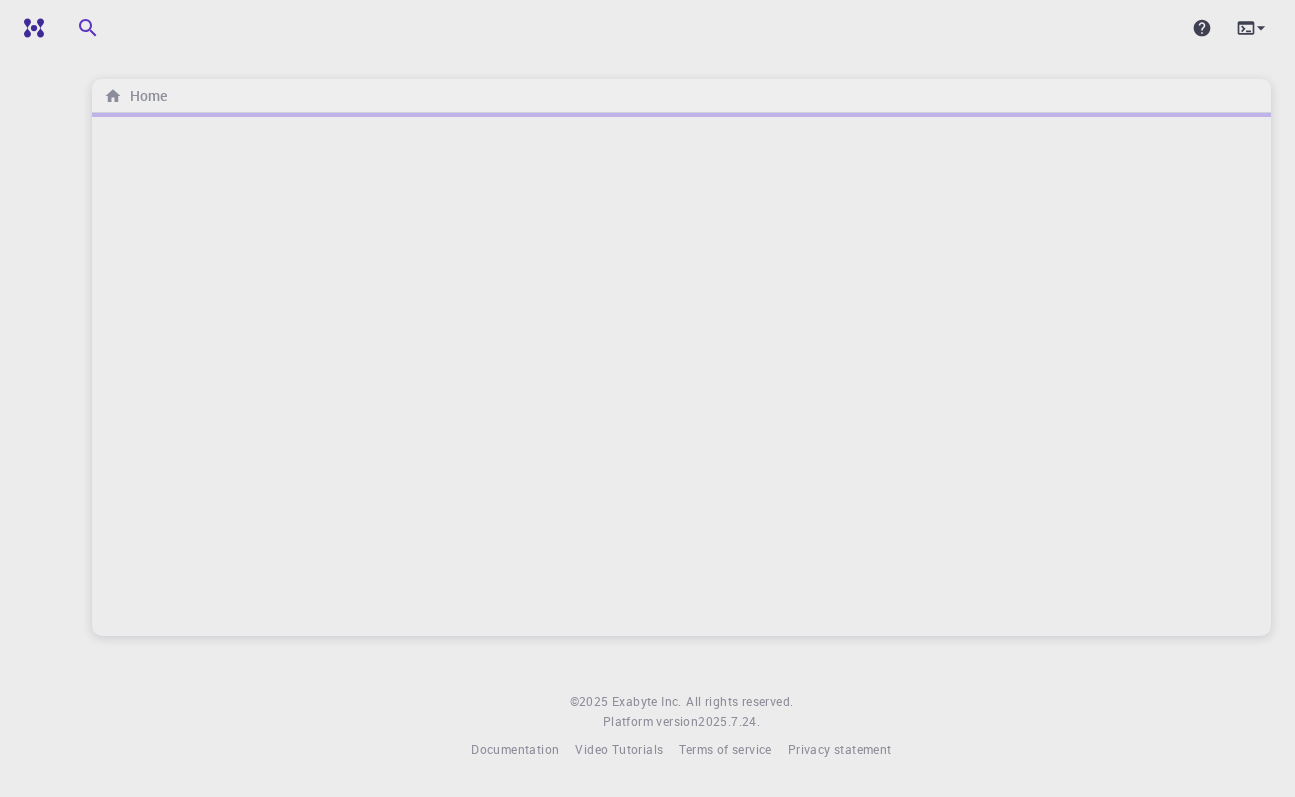 scroll, scrollTop: 0, scrollLeft: 0, axis: both 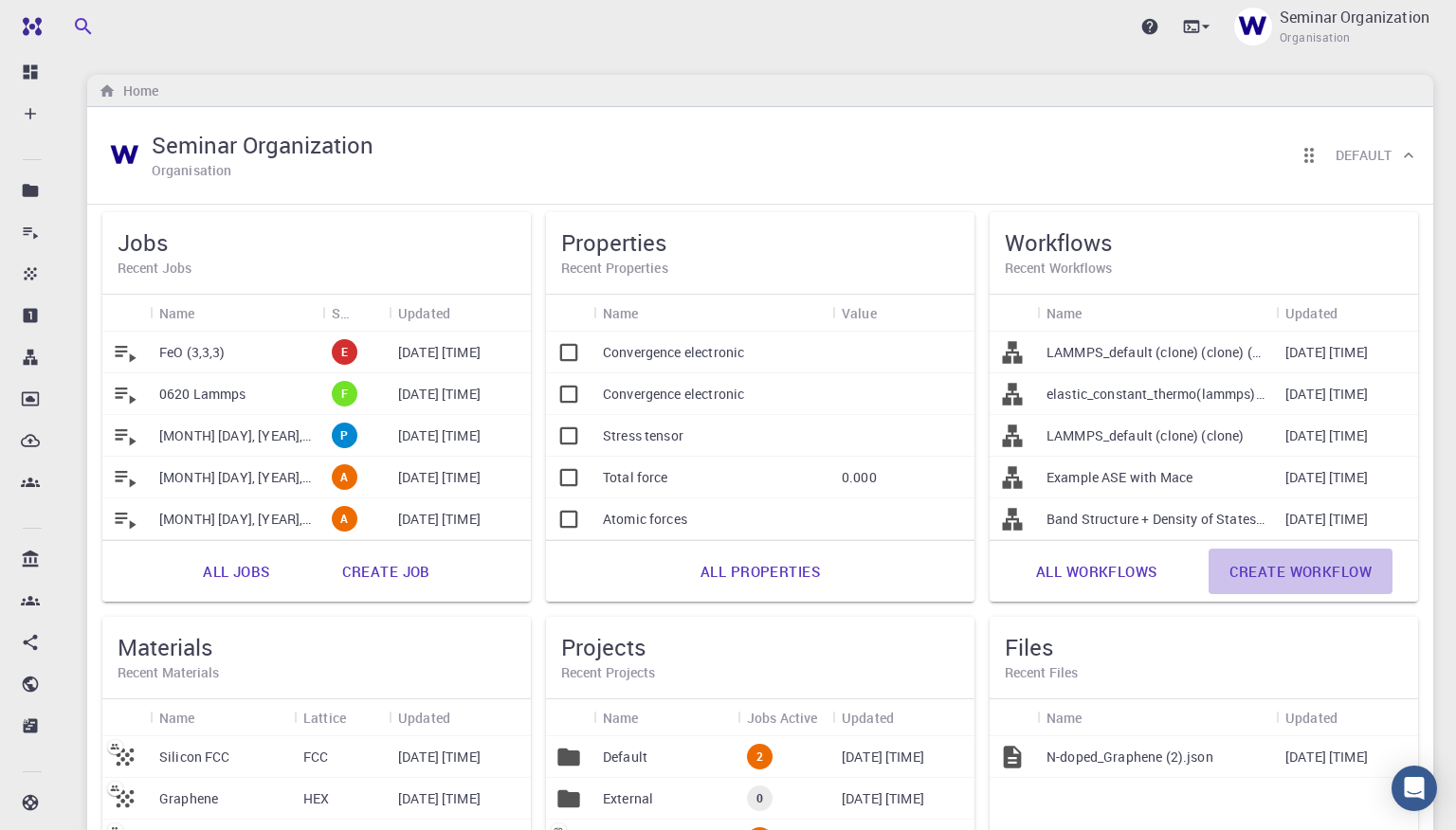 click on "Create workflow" at bounding box center [1301, 571] 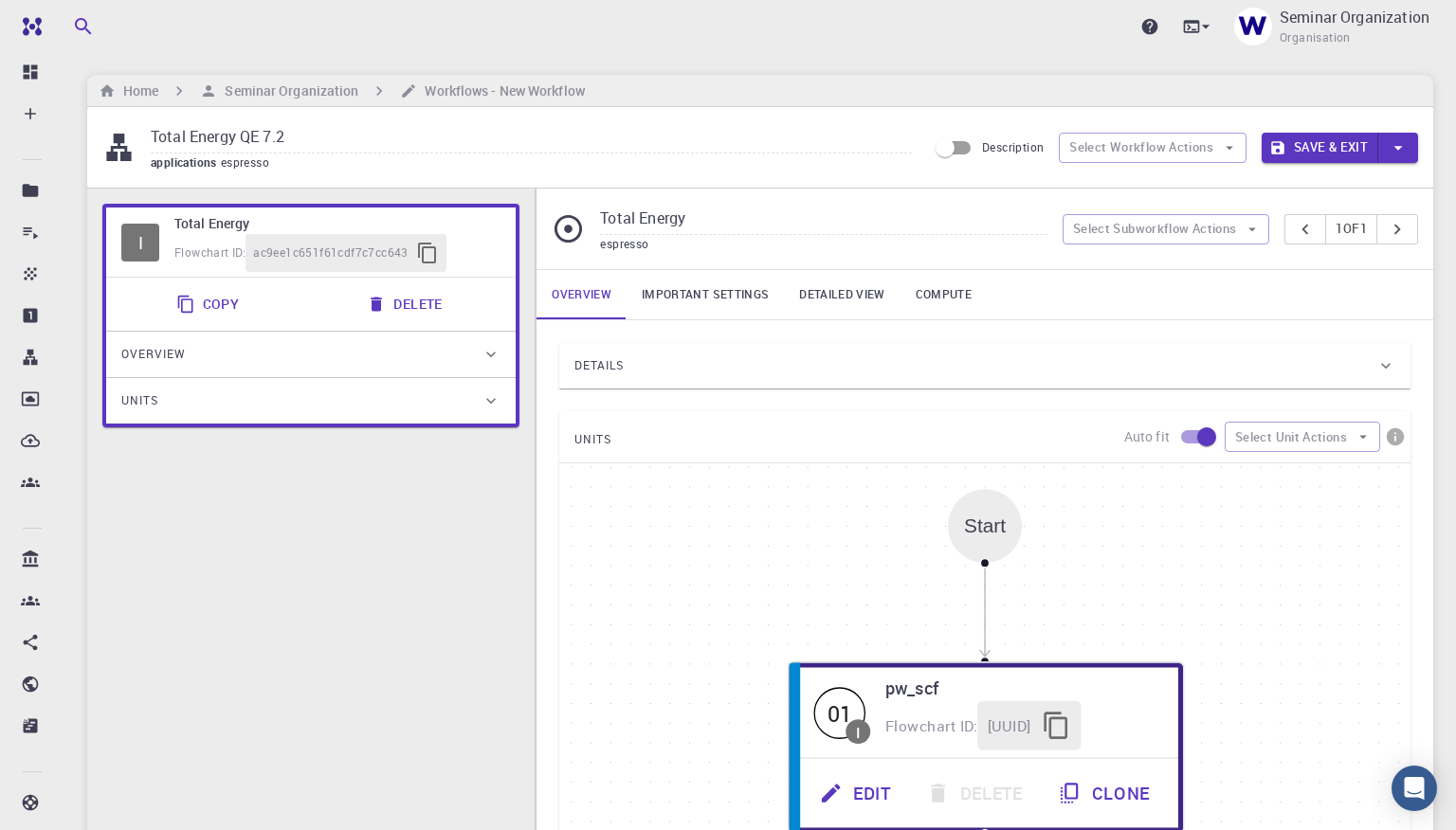 click on "Details" at bounding box center [975, 366] 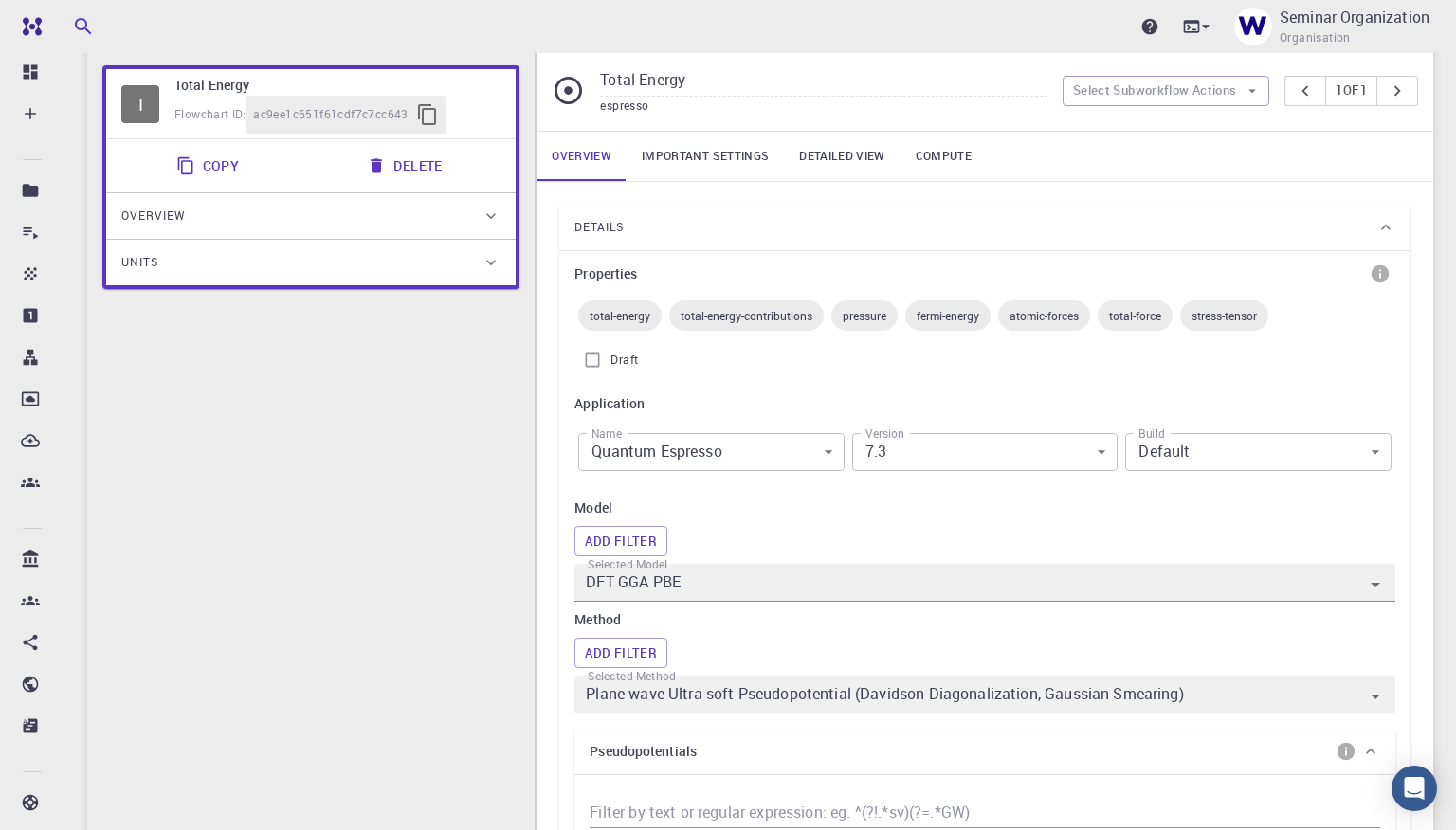 scroll, scrollTop: 143, scrollLeft: 0, axis: vertical 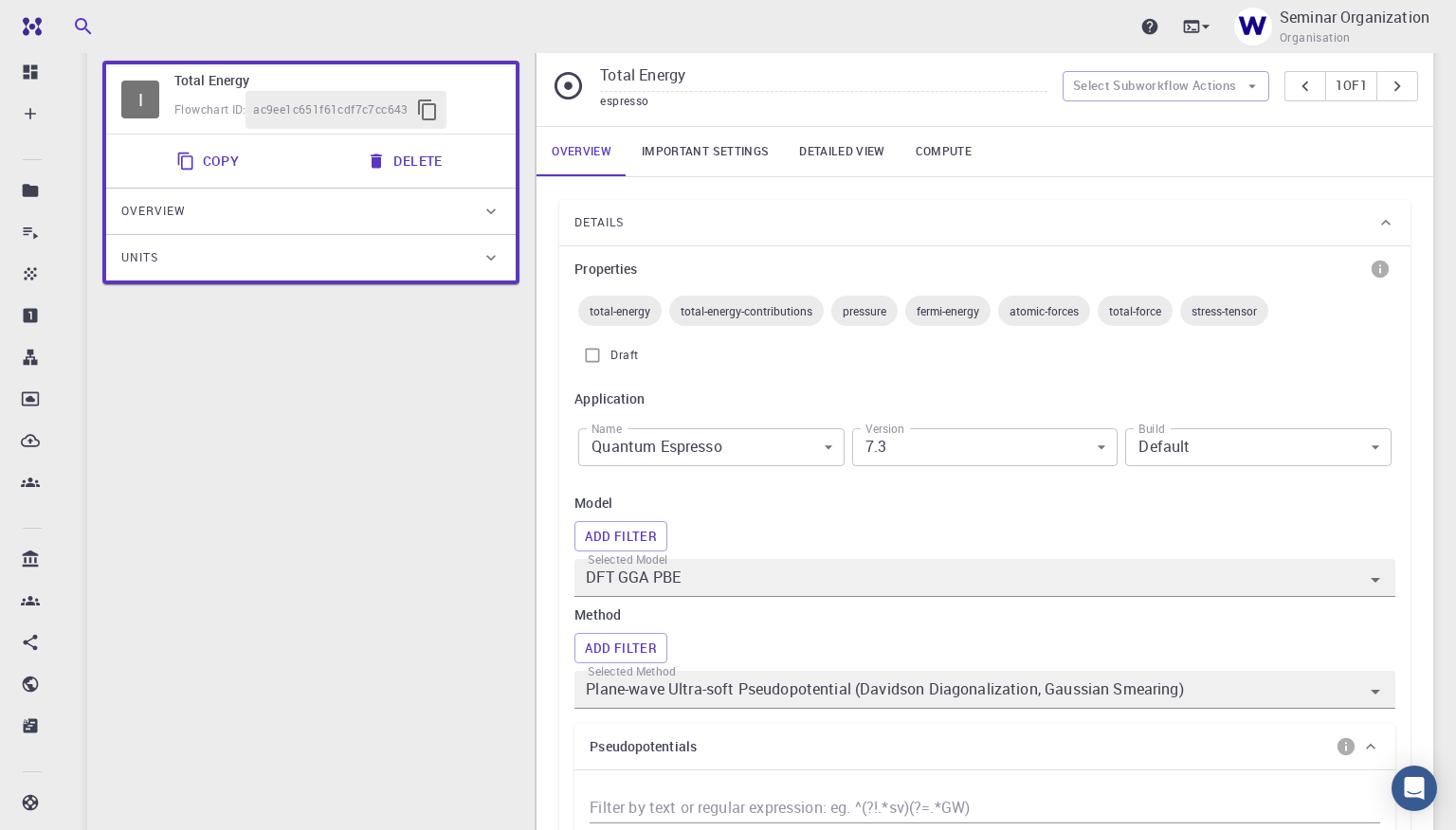 click on "Ent Dashboard Create New Job New Material Create Material Upload File Import from Bank Import from 3rd Party New Workflow New Project Projects Jobs Materials Properties Workflows Dropbox External Uploads Teams Bank Materials Workflows Accounts Shared with me Shared publicly Shared externally Documentation Contact Support Compute load: Low Upgrade Seminar Organization Organisation Home Seminar Organization Workflows - New Workflow Total Energy QE 7.2 applications espresso Description Select Workflow Actions Save & Exit I Total Energy Flowchart ID:  [UUID] Copy Delete Overview Properties total-energy total-energy-contributions pressure fermi-energy atomic-forces total-force stress-tensor Draft Application Name Quantum Espresso espresso Name Version 7.3 7.3 Version Build Default Default Build Units 01 I pw_scf [UUID] Total Energy espresso" at bounding box center (728, 853) 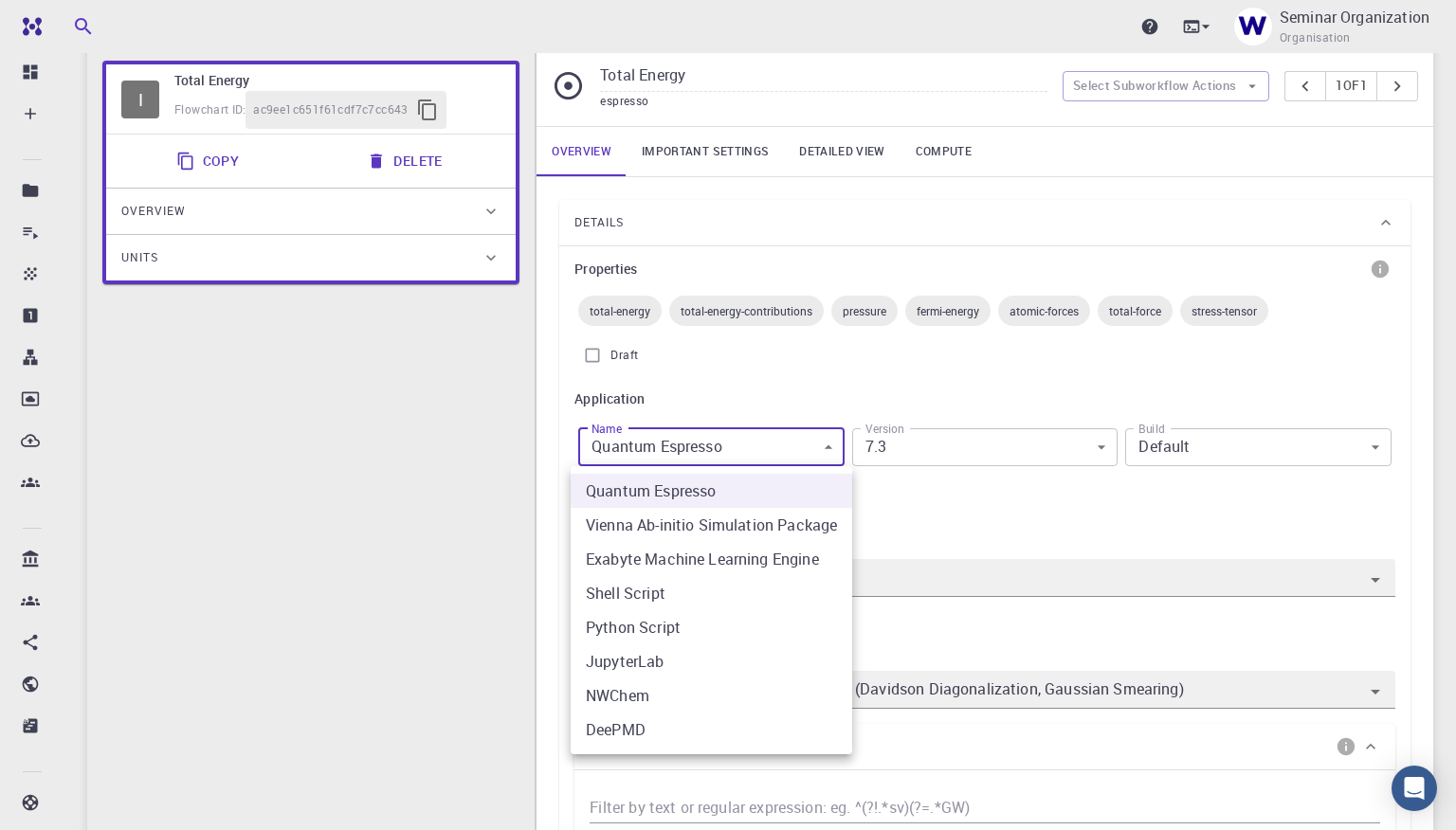 click at bounding box center (728, 415) 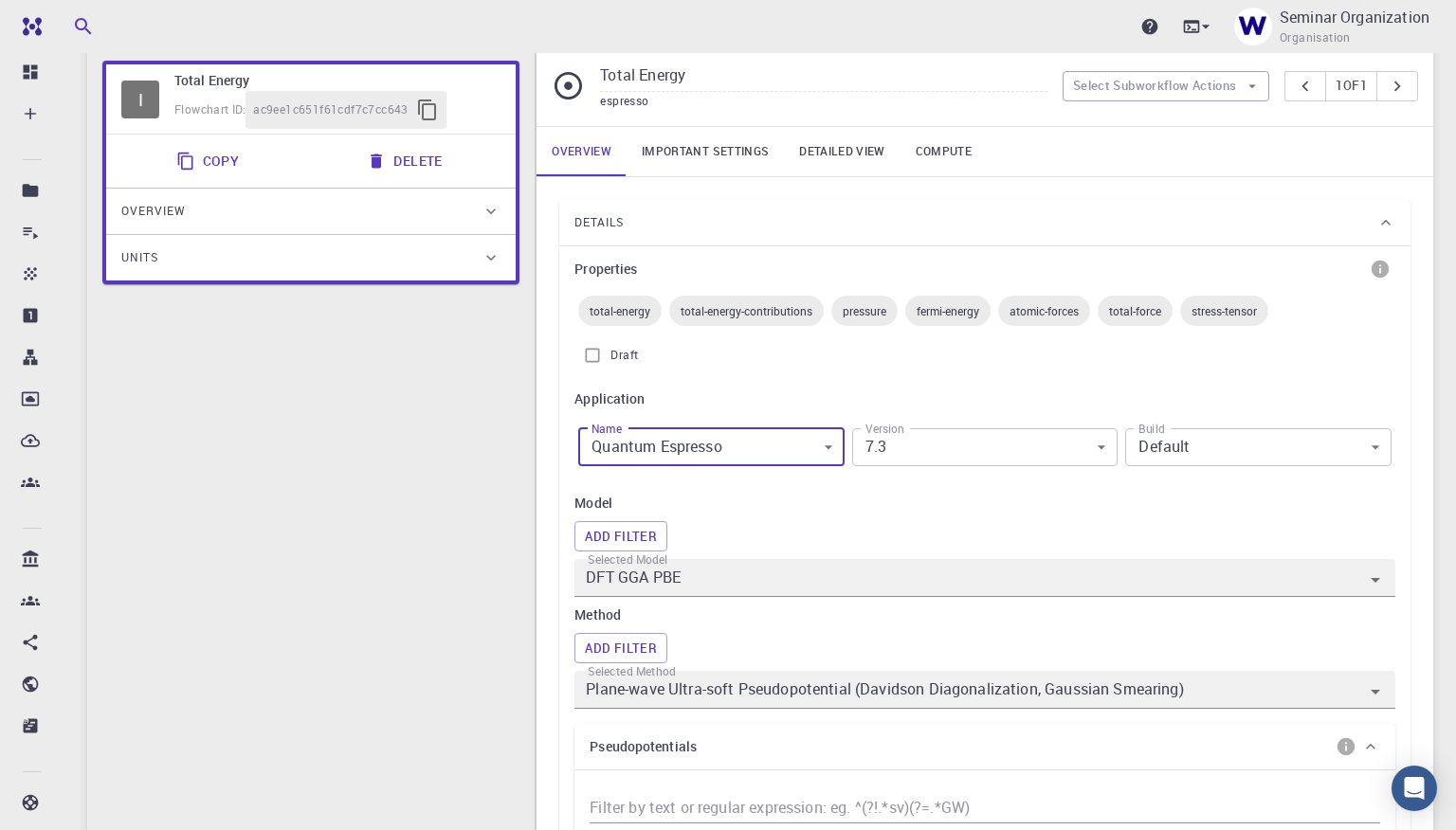 click on "Ent Dashboard Create New Job New Material Create Material Upload File Import from Bank Import from 3rd Party New Workflow New Project Projects Jobs Materials Properties Workflows Dropbox External Uploads Teams Bank Materials Workflows Accounts Shared with me Shared publicly Shared externally Documentation Contact Support Compute load: Low Upgrade Seminar Organization Organisation Home Seminar Organization Workflows - New Workflow Total Energy QE 7.2 applications espresso Description Select Workflow Actions Save & Exit I Total Energy Flowchart ID:  [UUID] Copy Delete Overview Properties total-energy total-energy-contributions pressure fermi-energy atomic-forces total-force stress-tensor Draft Application Name Quantum Espresso espresso Name Version 7.3 7.3 Version Build Default Default Build Units 01 I pw_scf [UUID] Total Energy espresso" at bounding box center (728, 853) 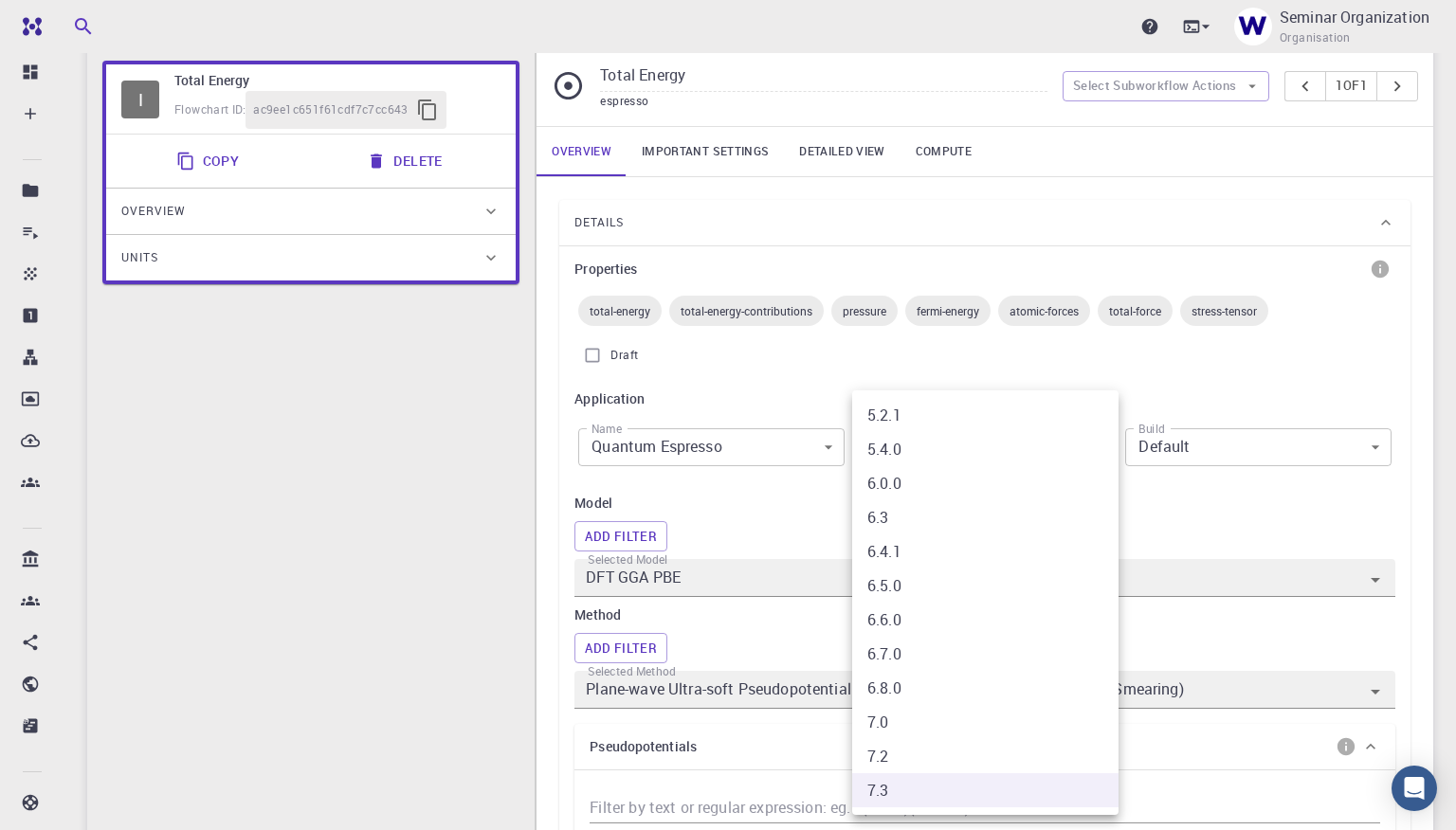 click at bounding box center (728, 415) 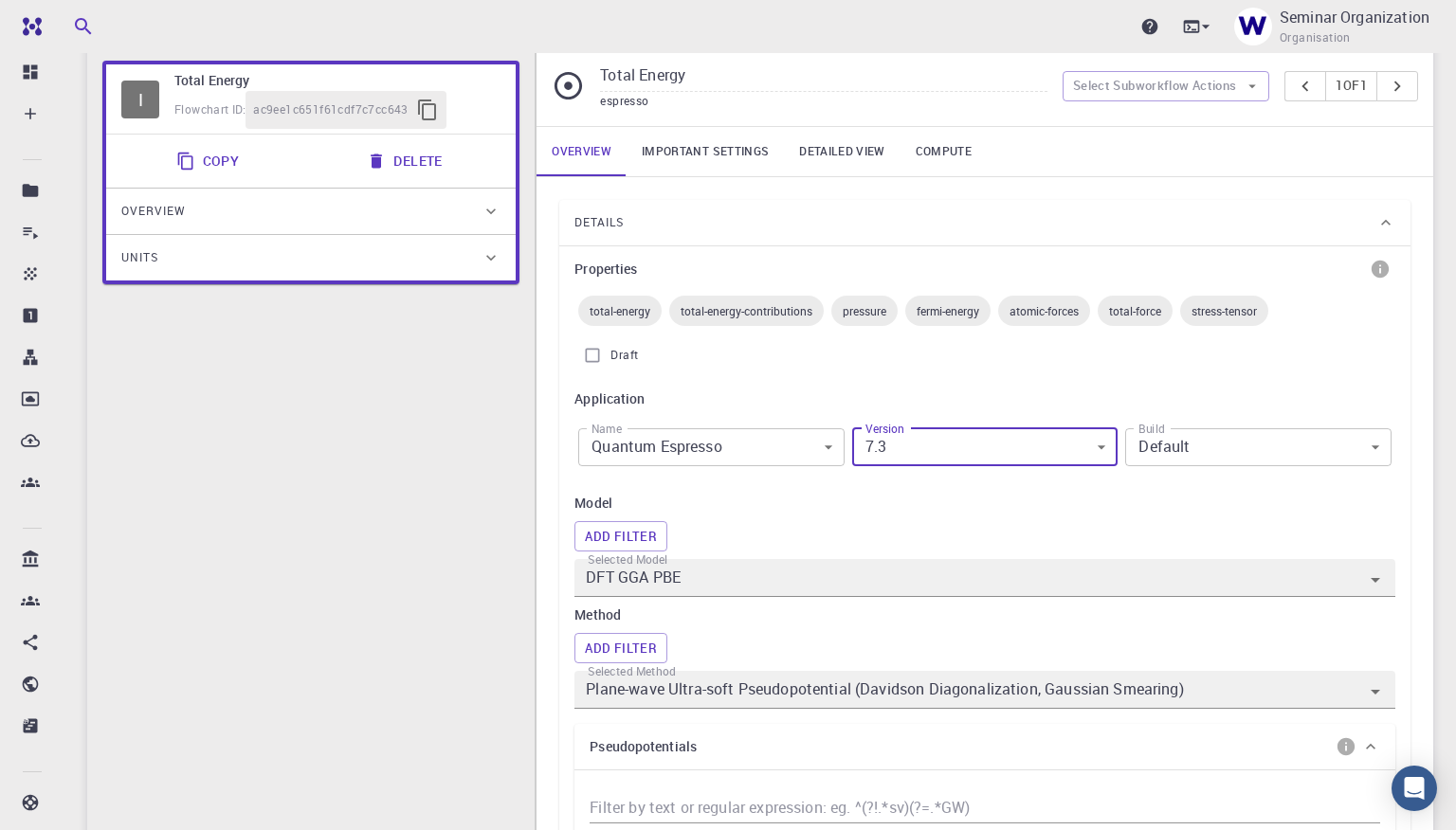 click on "Ent Dashboard Create New Job New Material Create Material Upload File Import from Bank Import from 3rd Party New Workflow New Project Projects Jobs Materials Properties Workflows Dropbox External Uploads Teams Bank Materials Workflows Accounts Shared with me Shared publicly Shared externally Documentation Contact Support Compute load: Low Upgrade Seminar Organization Organisation Home Seminar Organization Workflows - New Workflow Total Energy QE 7.2 applications espresso Description Select Workflow Actions Save & Exit I Total Energy Flowchart ID:  [UUID] Copy Delete Overview Properties total-energy total-energy-contributions pressure fermi-energy atomic-forces total-force stress-tensor Draft Application Name Quantum Espresso espresso Name Version 7.3 7.3 Version Build Default Default Build Units 01 I pw_scf [UUID] Total Energy espresso" at bounding box center (728, 853) 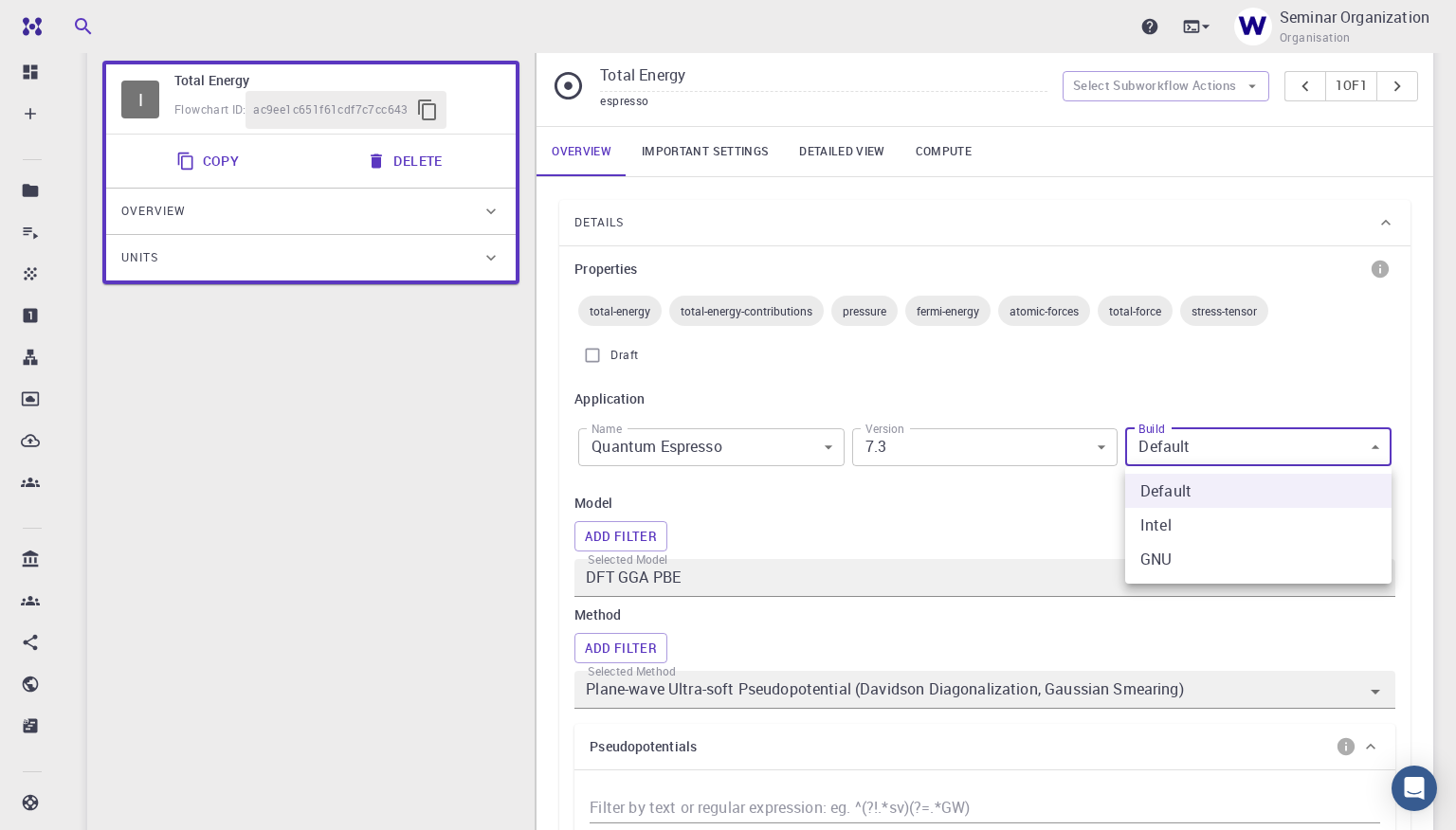 click at bounding box center [728, 415] 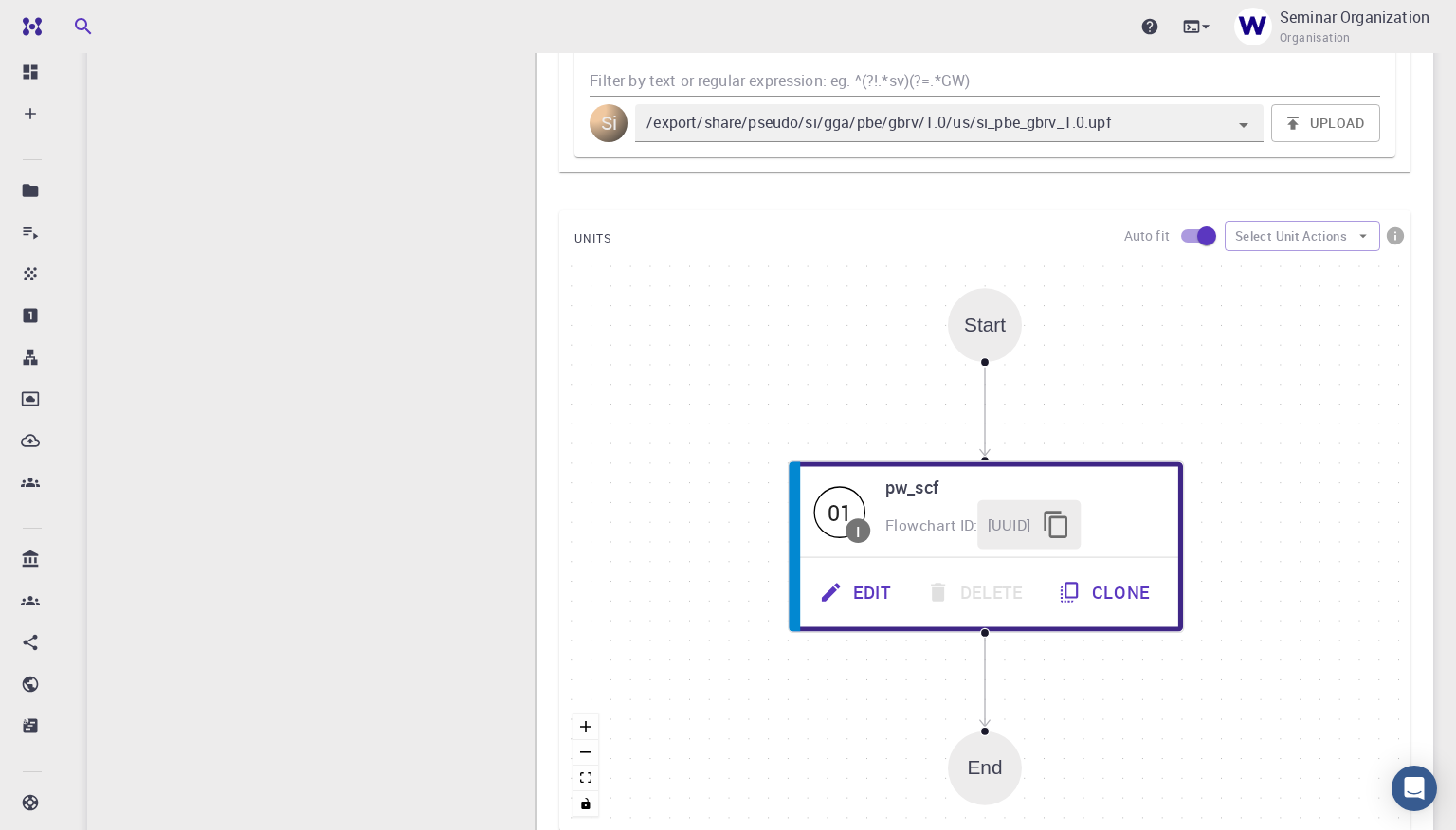 scroll, scrollTop: 873, scrollLeft: 0, axis: vertical 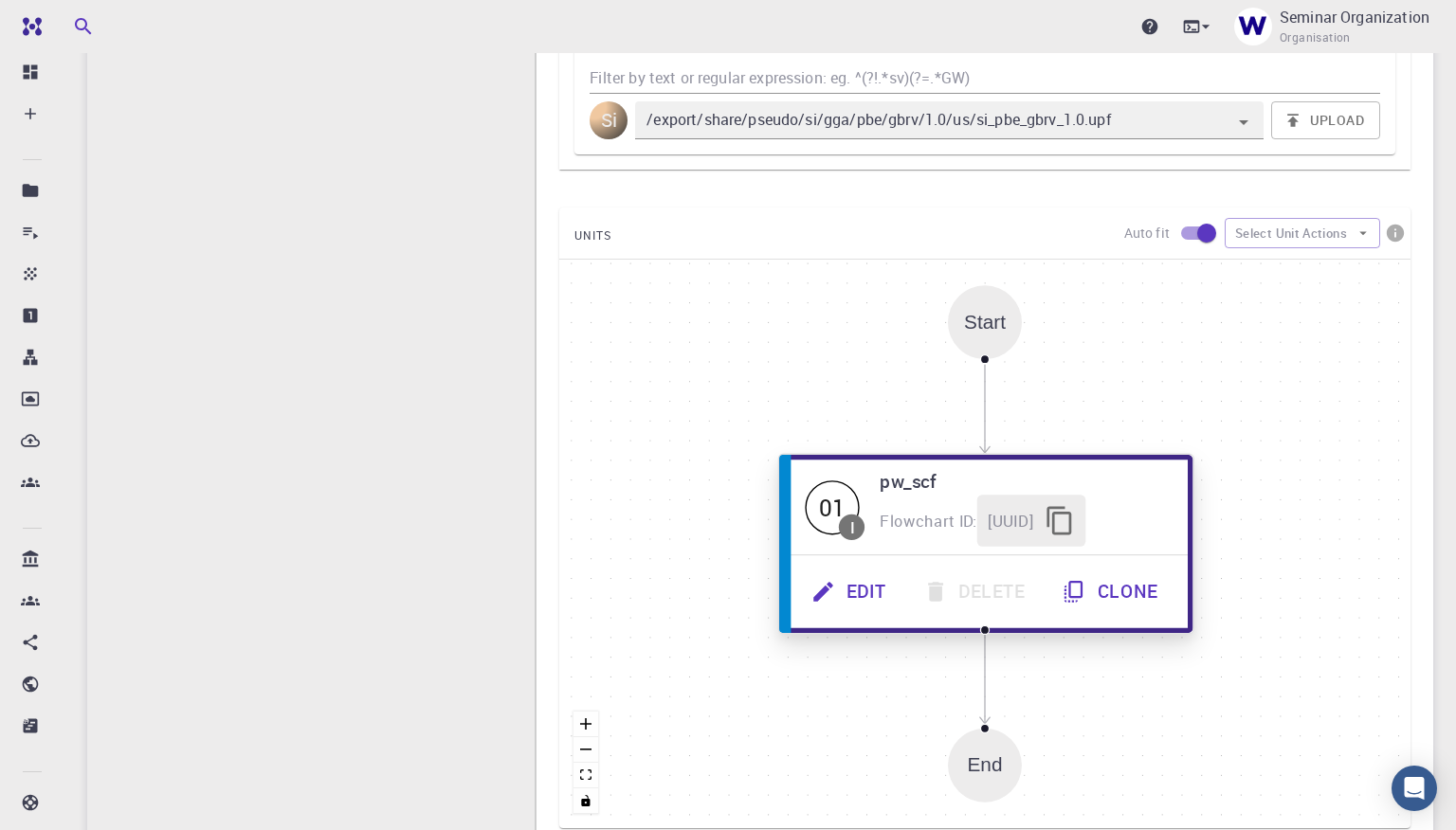 click on "Edit" at bounding box center (851, 591) 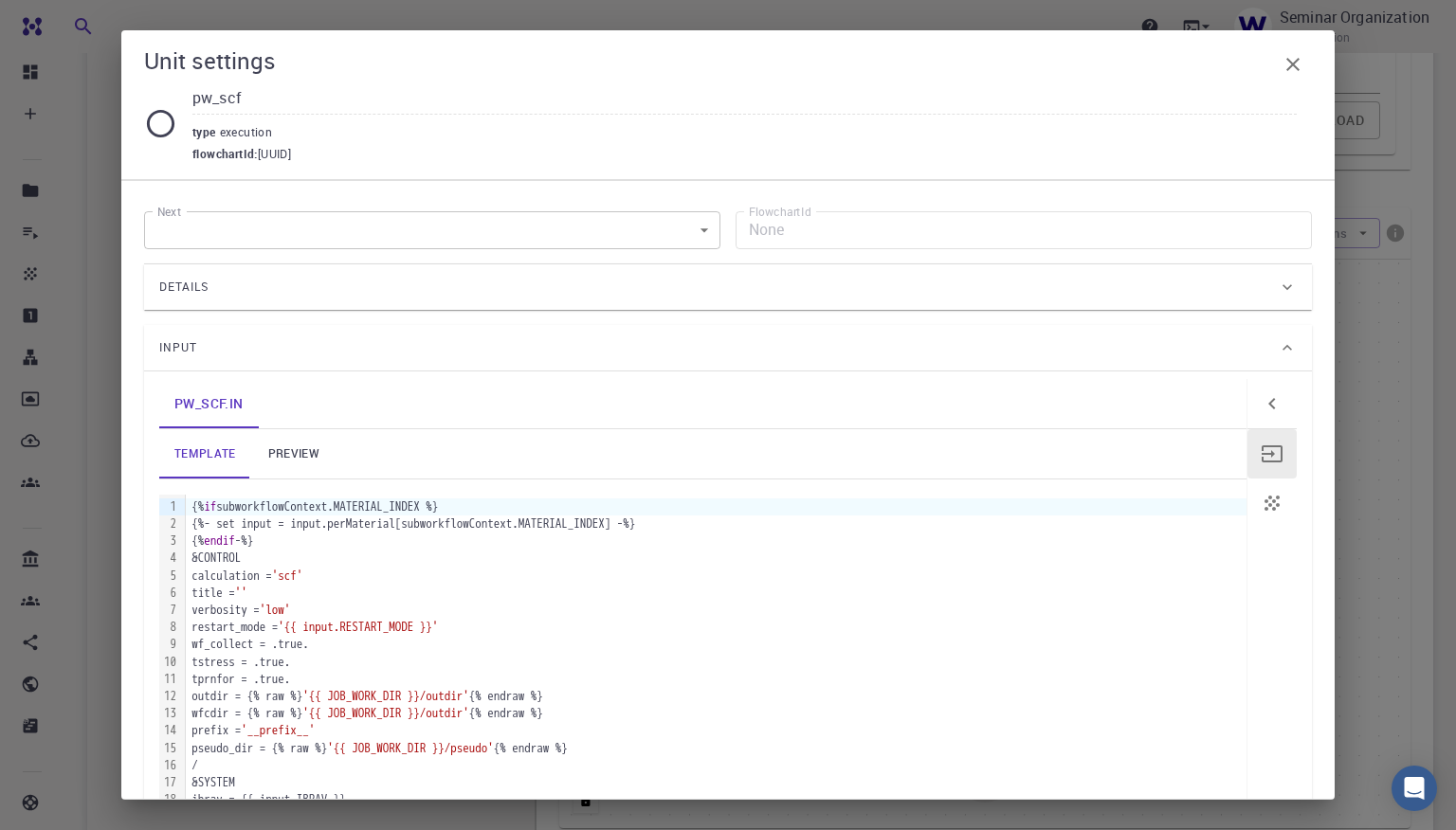 click on "Details" at bounding box center [719, 287] 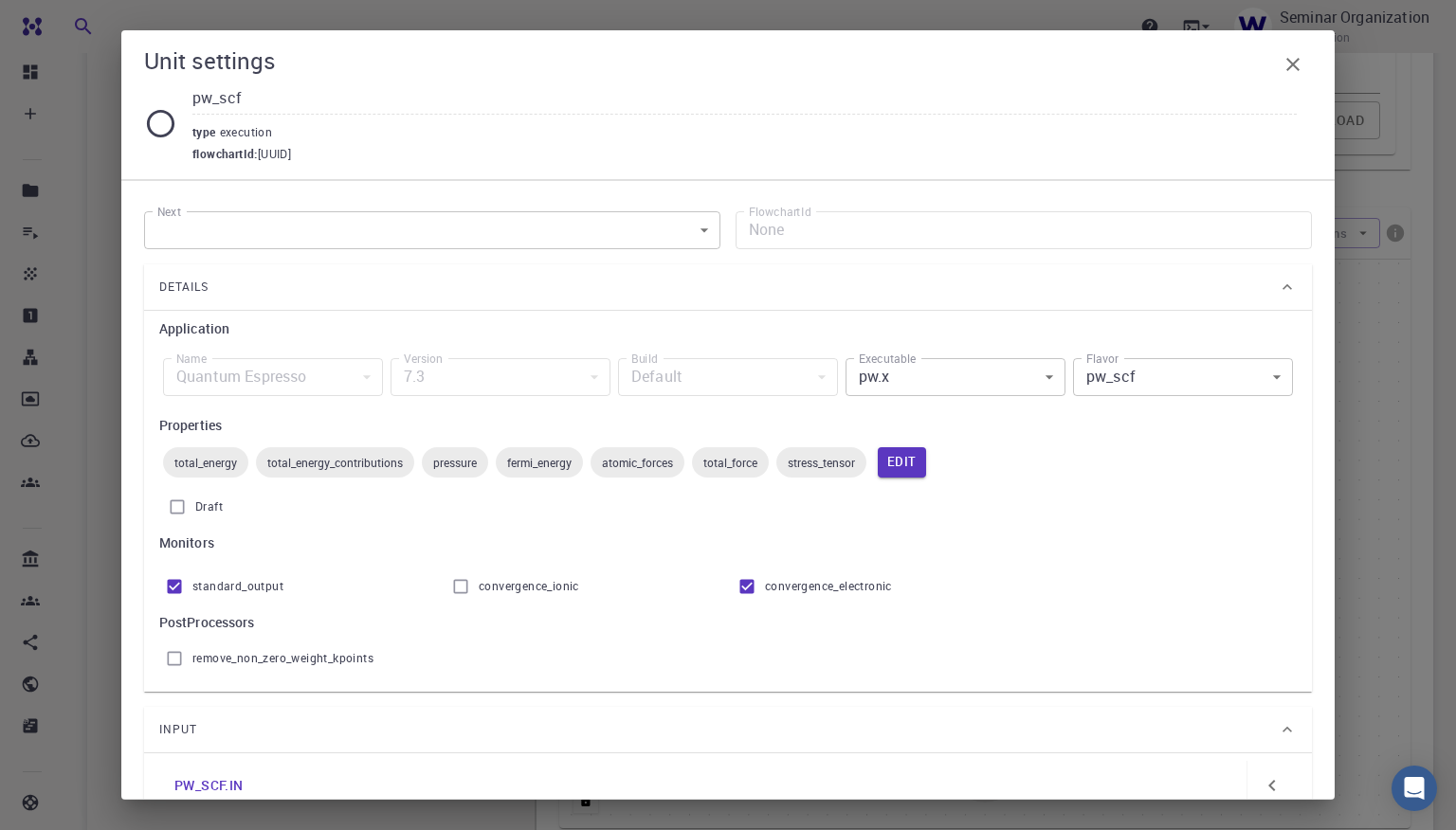 click on "Ent Dashboard Create New Job New Material Create Material Upload File Import from Bank Import from 3rd Party New Workflow New Project Projects Jobs Materials Properties Workflows Dropbox External Uploads Teams Bank Materials Workflows Accounts Shared with me Shared publicly Shared externally Documentation Contact Support Compute load: Low Upgrade Seminar Organization Organisation Home Seminar Organization Workflows - New Workflow Total Energy QE 7.2 applications espresso Description Select Workflow Actions Save & Exit I Total Energy Flowchart ID:  [UUID] Copy Delete Overview Properties total-energy total-energy-contributions pressure fermi-energy atomic-forces total-force stress-tensor Draft Application Name Quantum Espresso espresso Name Version 7.3 7.3 Version Build Default Default Build Units 01 I pw_scf [UUID] Total Energy espresso" at bounding box center [728, 123] 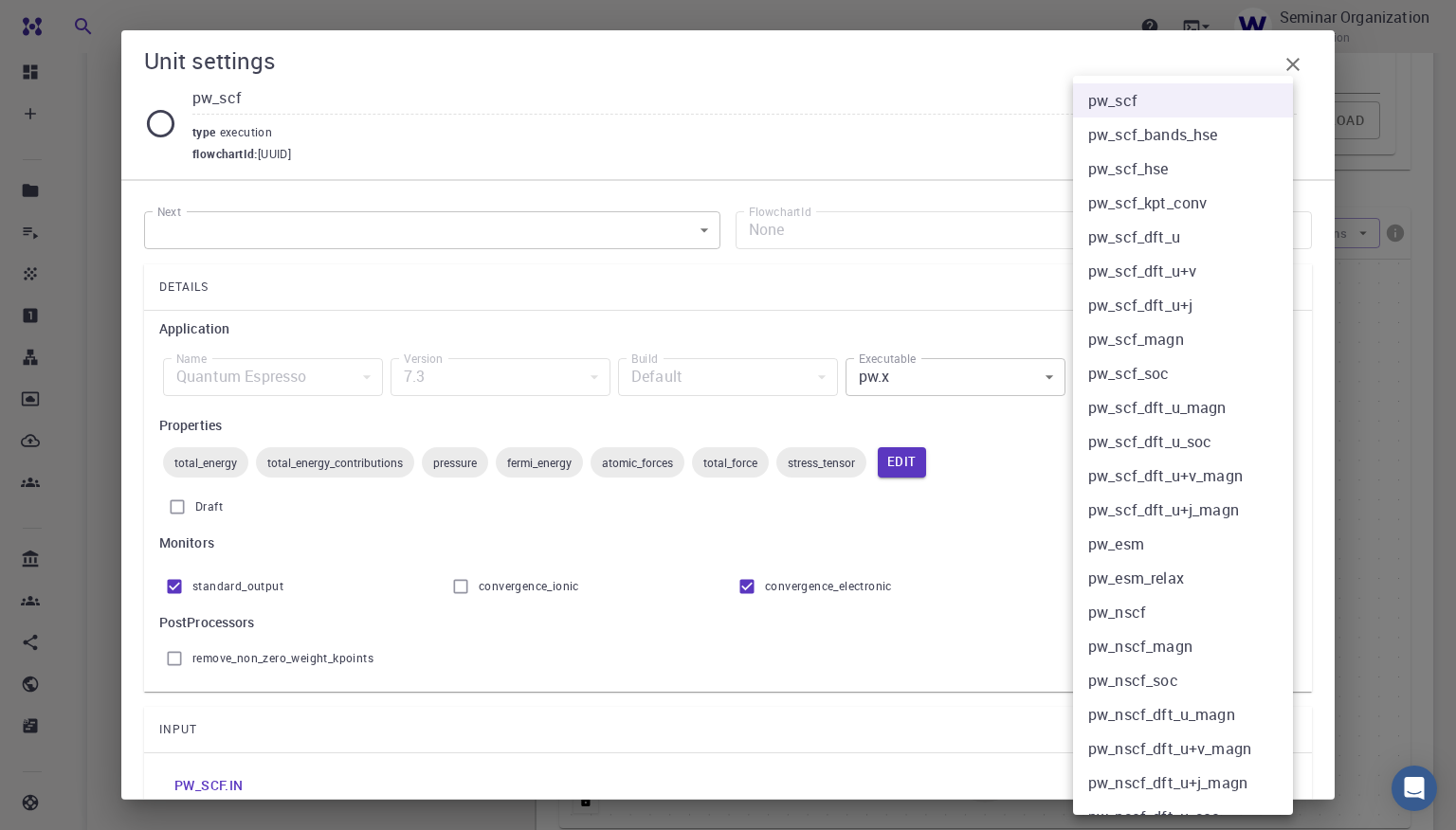 click at bounding box center (728, 415) 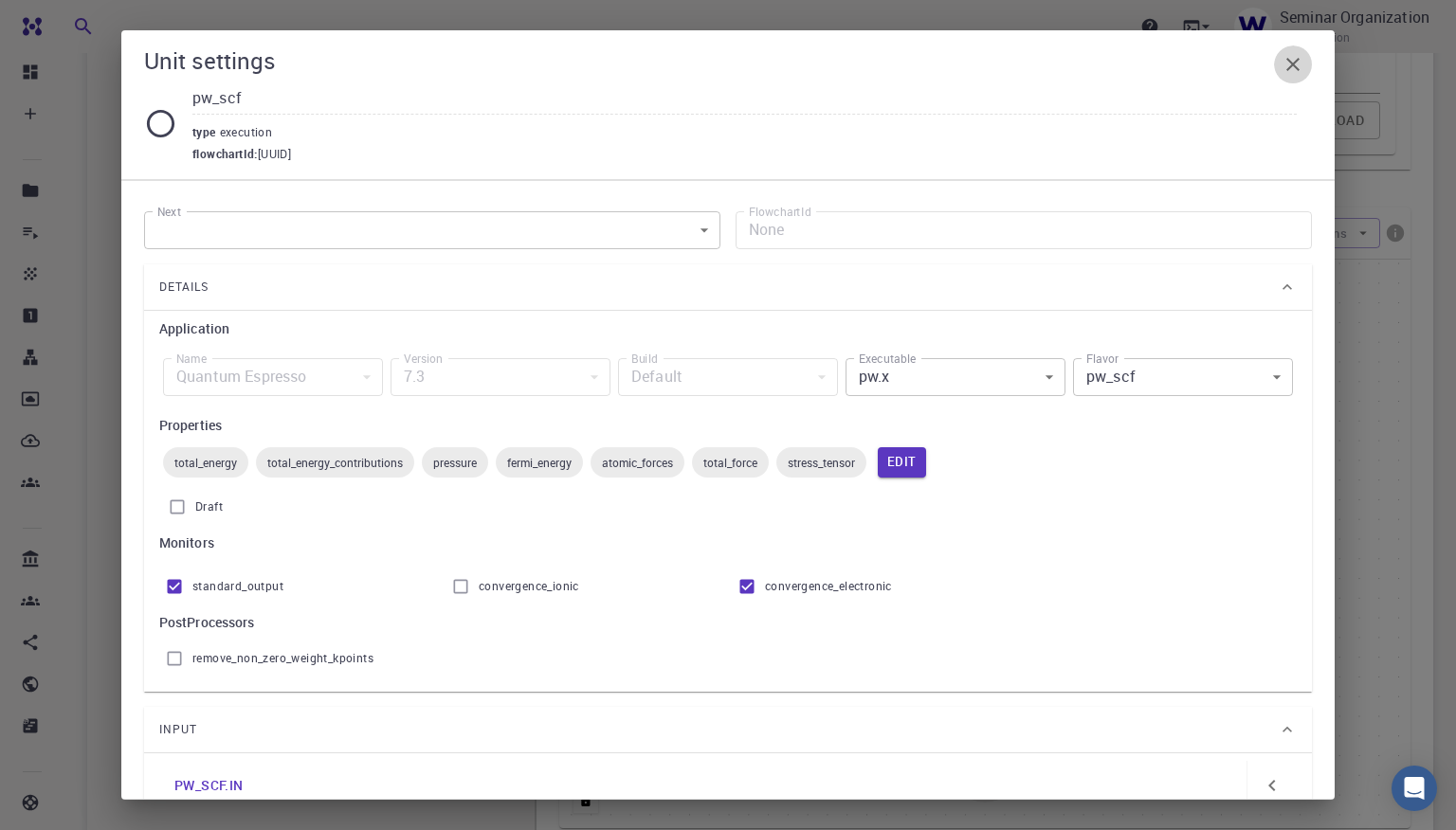 click 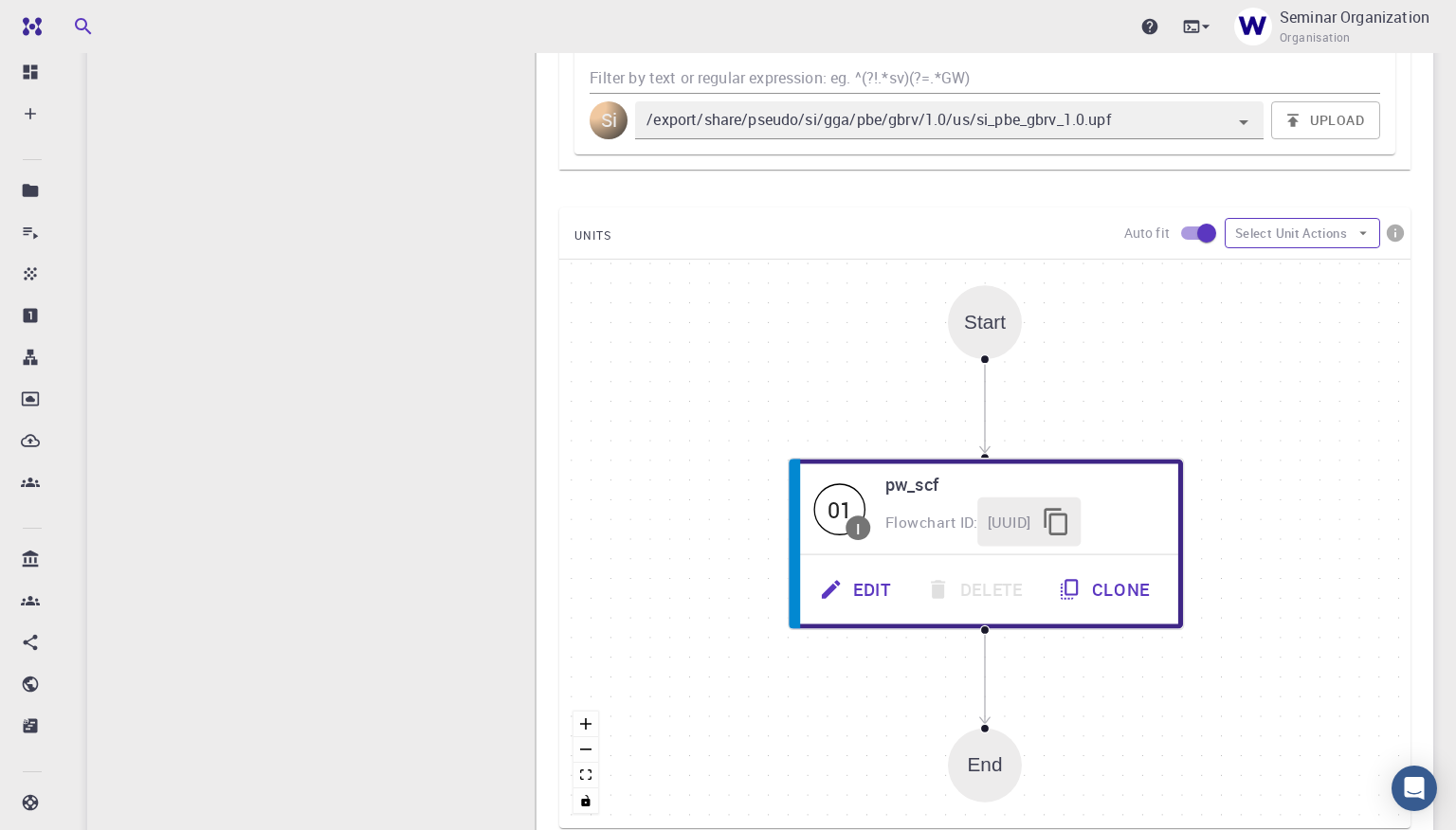 click on "Select Unit Actions" at bounding box center [1302, 233] 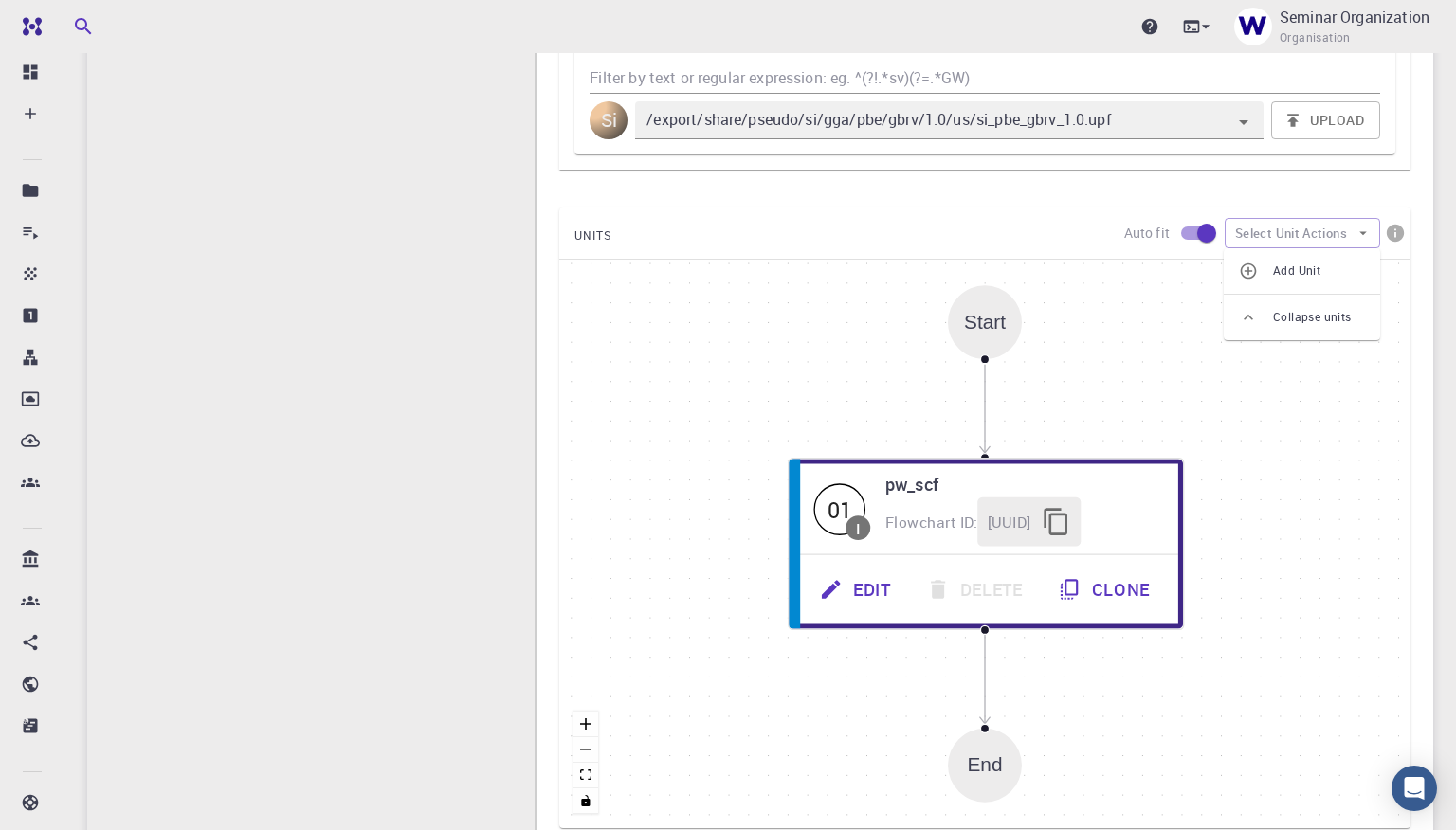 click on "Add Unit" at bounding box center [1319, 271] 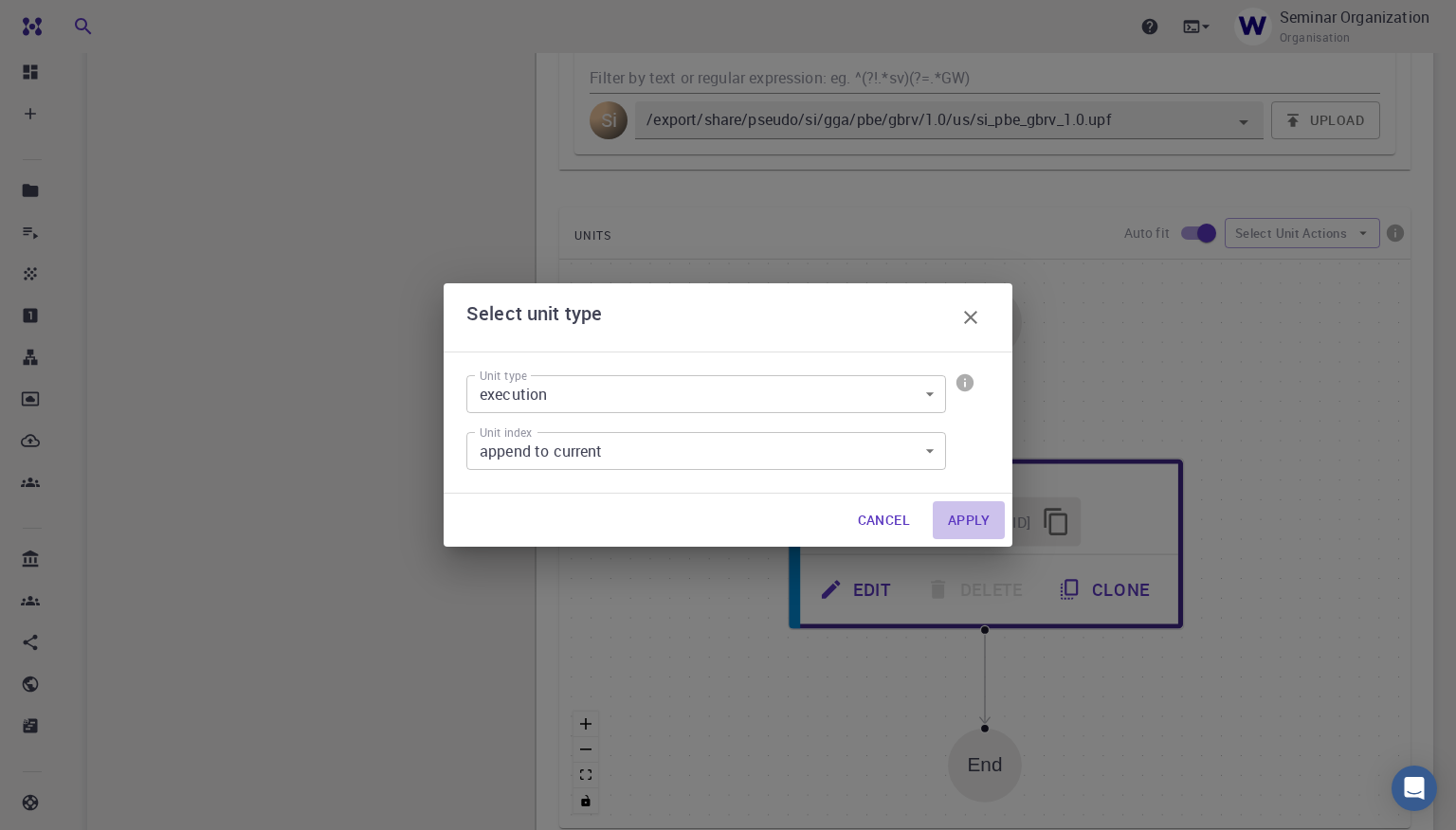 click on "Apply" at bounding box center (969, 520) 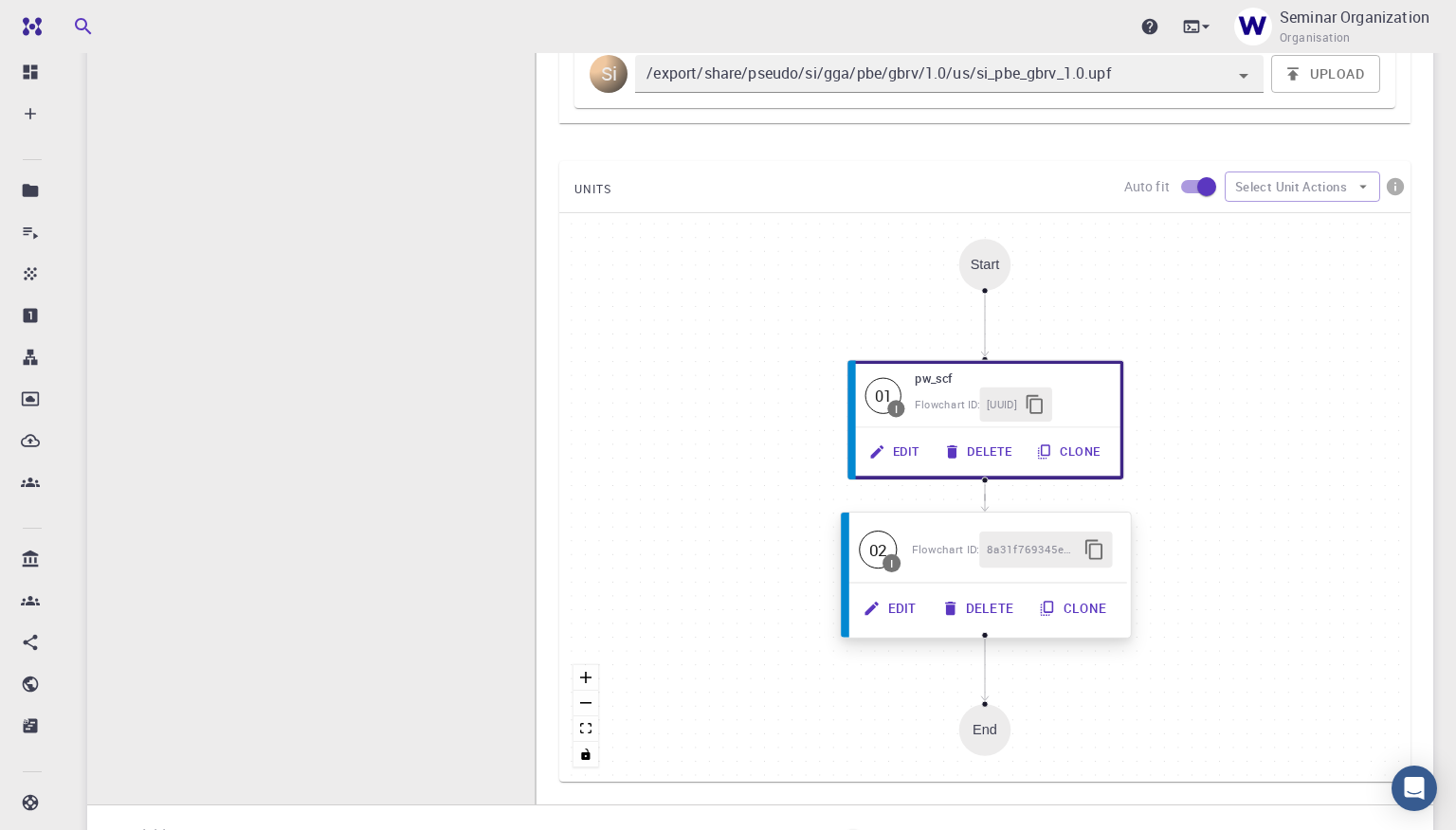 scroll, scrollTop: 962, scrollLeft: 0, axis: vertical 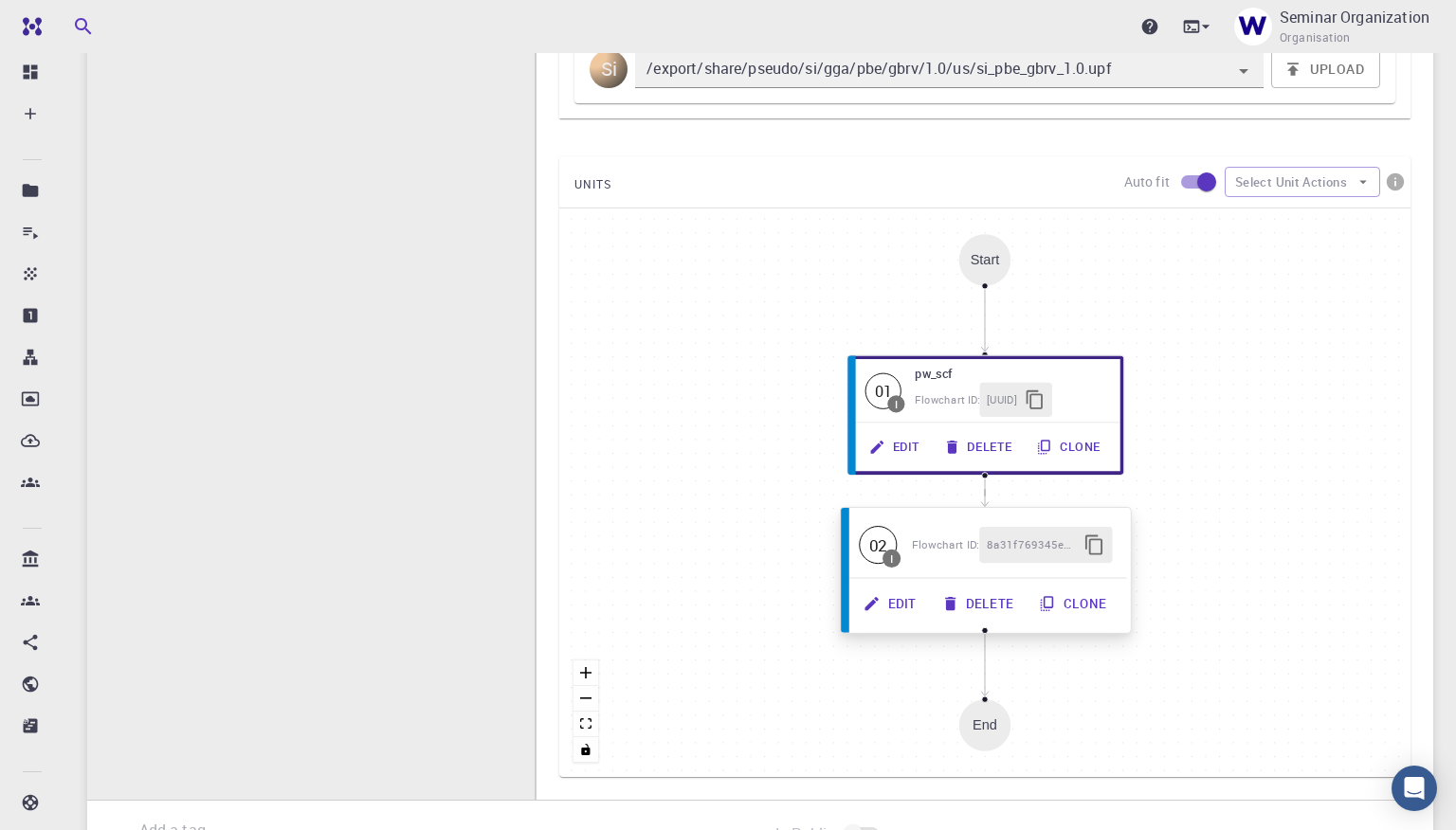 click on "Edit" at bounding box center [891, 604] 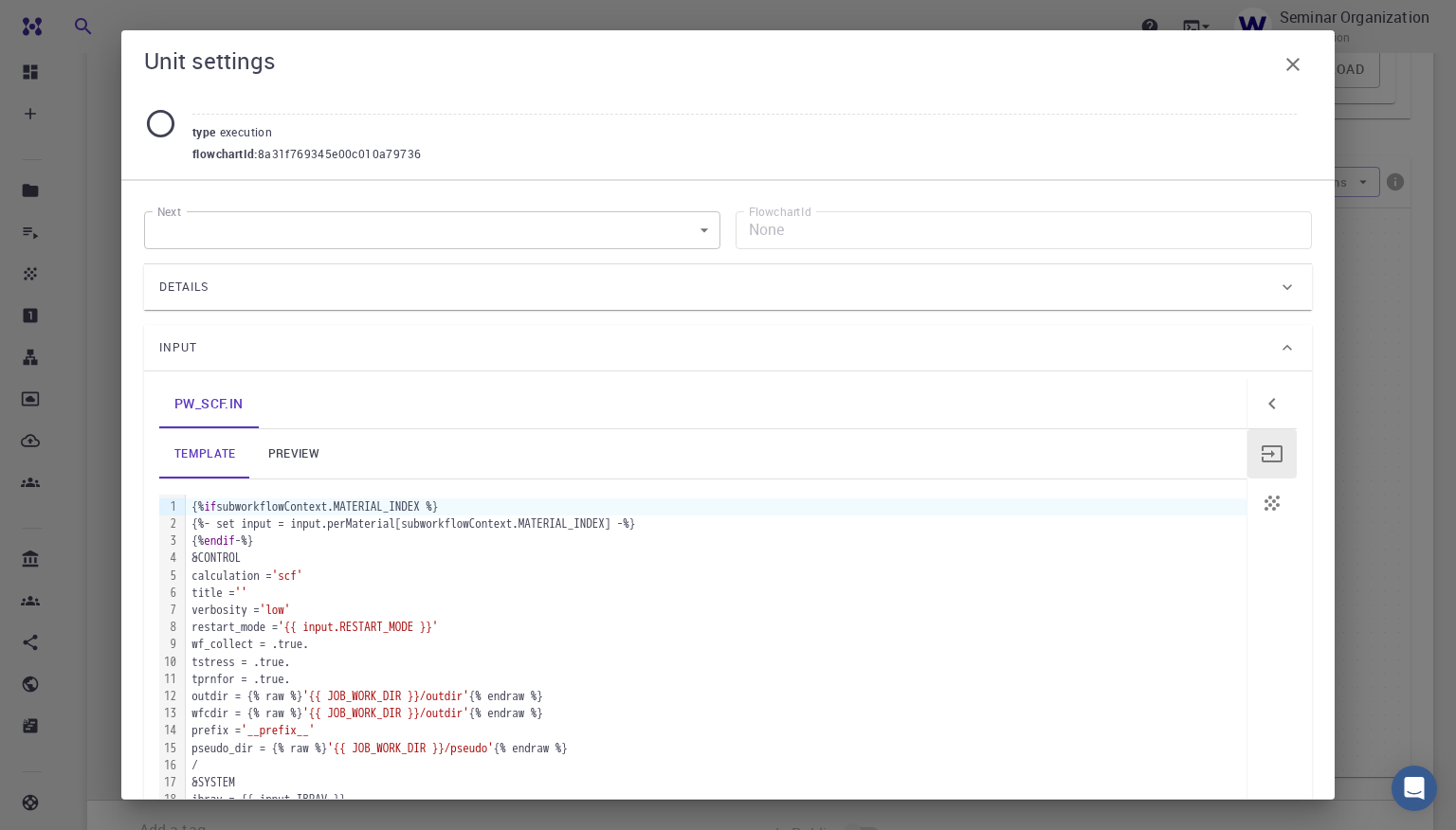click on "Details" at bounding box center [719, 287] 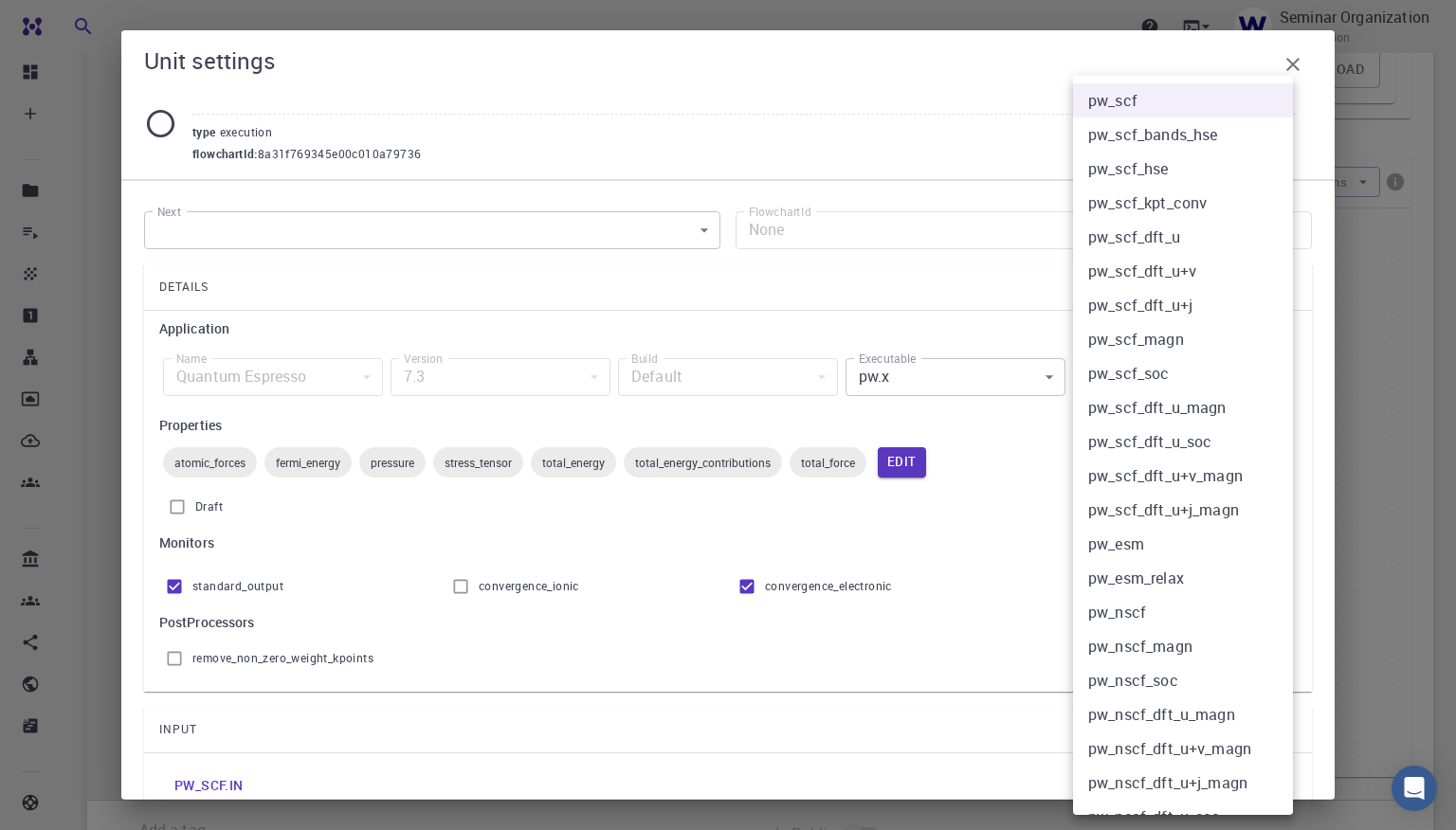 click on "Ent Dashboard Create New Job New Material Create Material Upload File Import from Bank Import from 3rd Party New Workflow New Project Projects Jobs Materials Properties Workflows Dropbox External Uploads Teams Bank Materials Workflows Accounts Shared with me Shared publicly Shared externally Documentation Contact Support Compute load: Low Upgrade Seminar Organization Organisation Home Seminar Organization Workflows - New Workflow Total Energy QE 7.2 applications espresso Description Select Workflow Actions Save & Exit I Total Energy Flowchart ID:  [UUID] Copy Delete Overview Properties total-energy total-energy-contributions pressure fermi-energy atomic-forces total-force stress-tensor atomic-forces fermi-energy pressure stress-tensor total-energy total-energy-contributions total-force Draft Application Name Quantum Espresso espresso Name Version 7.3 7.3 Version Build Default Default Build Units 01 I pw_scf [UUID] 02 I Total Energy espresso" at bounding box center [728, 53] 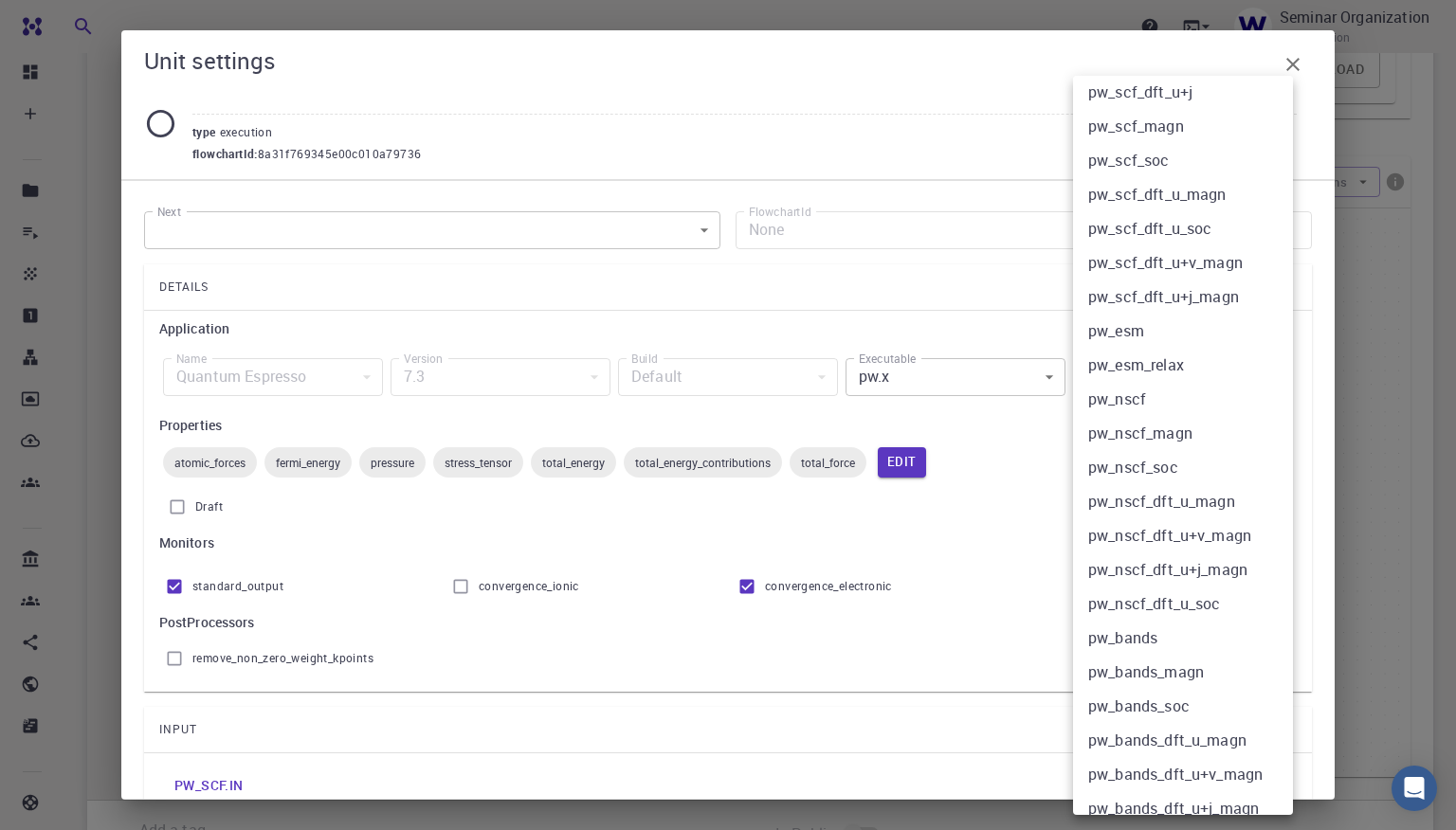 scroll, scrollTop: 220, scrollLeft: 0, axis: vertical 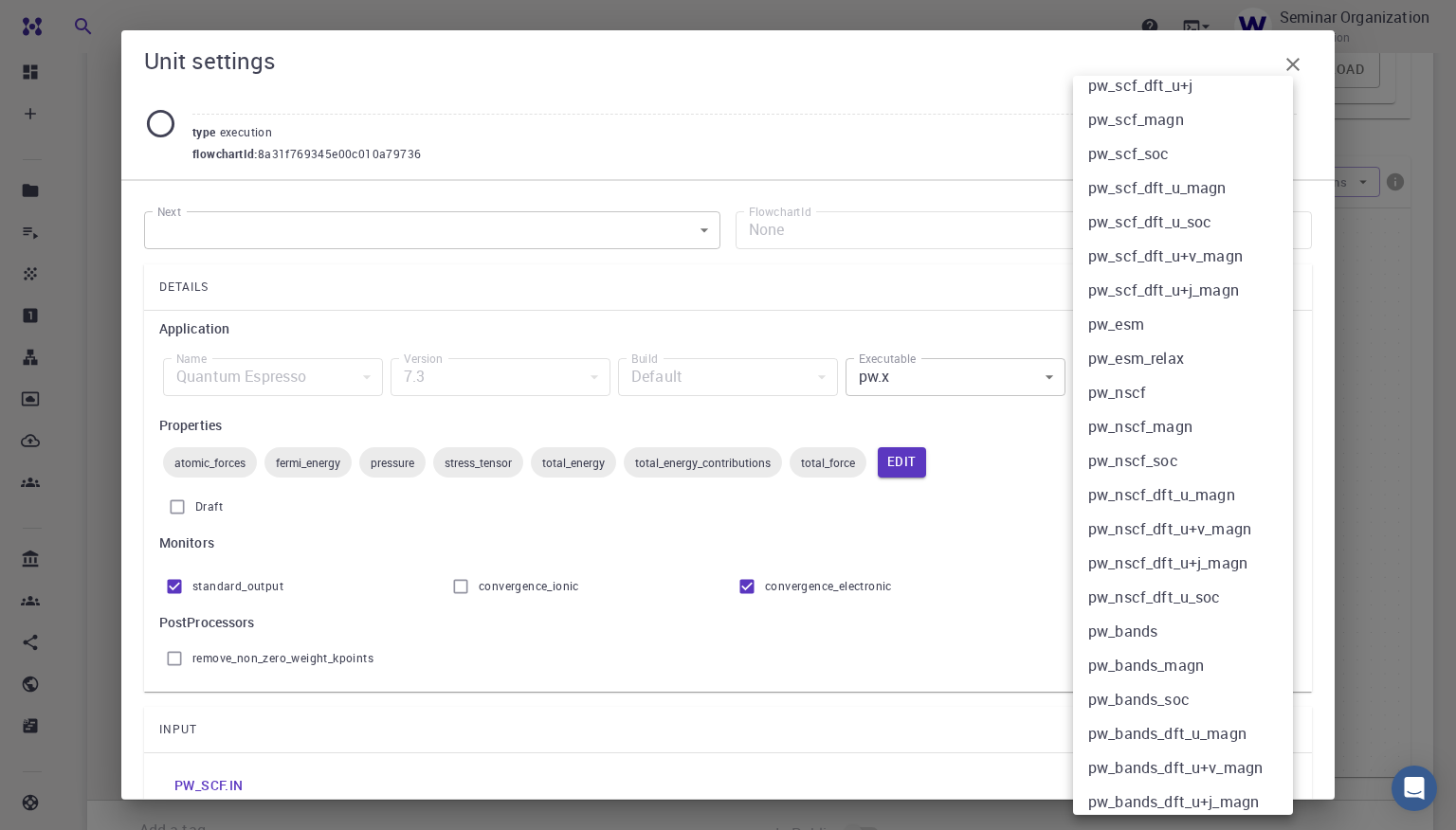 click on "pw_bands" at bounding box center [1183, 631] 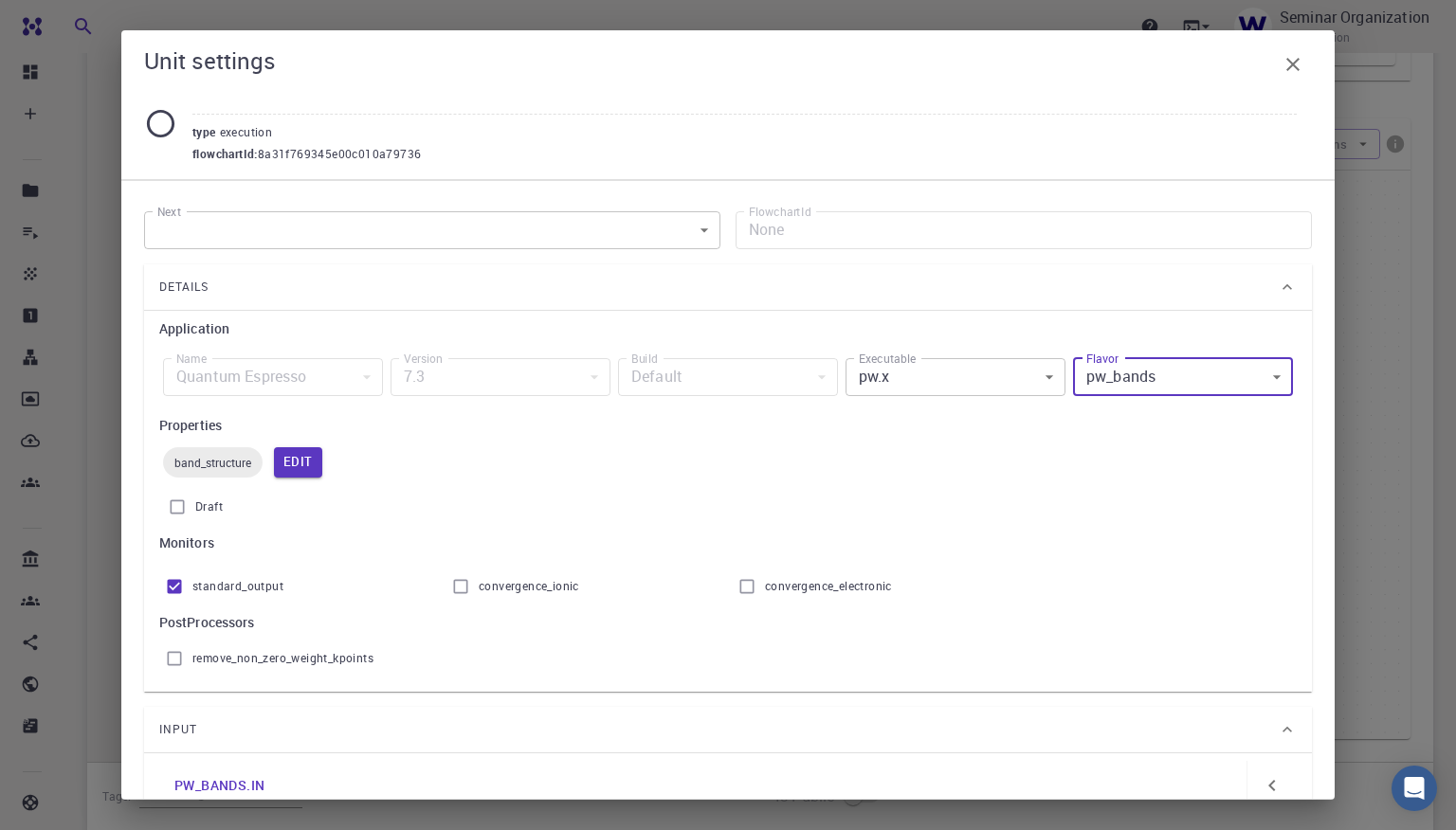 type on "pw_bands" 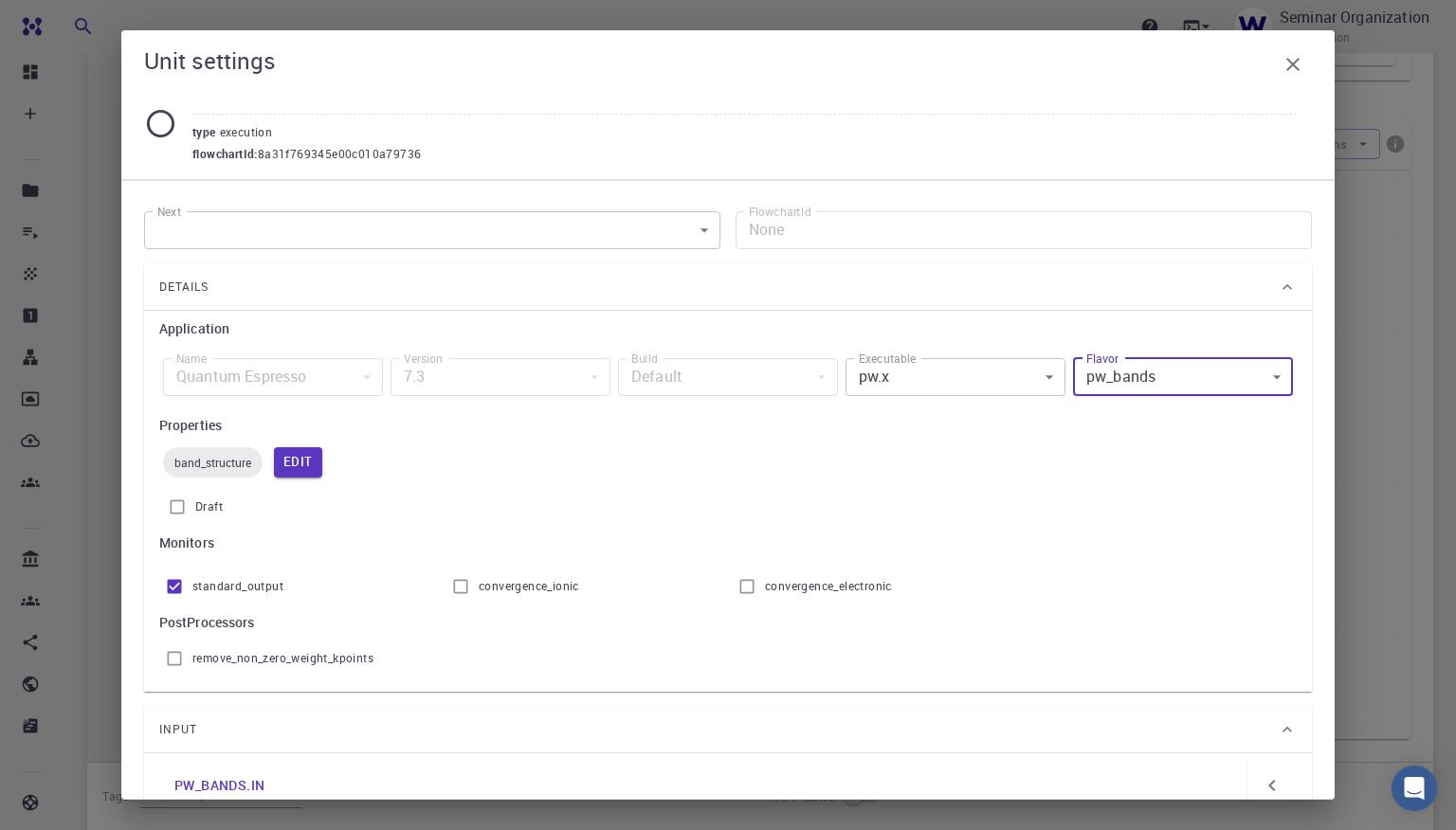 checkbox on "false" 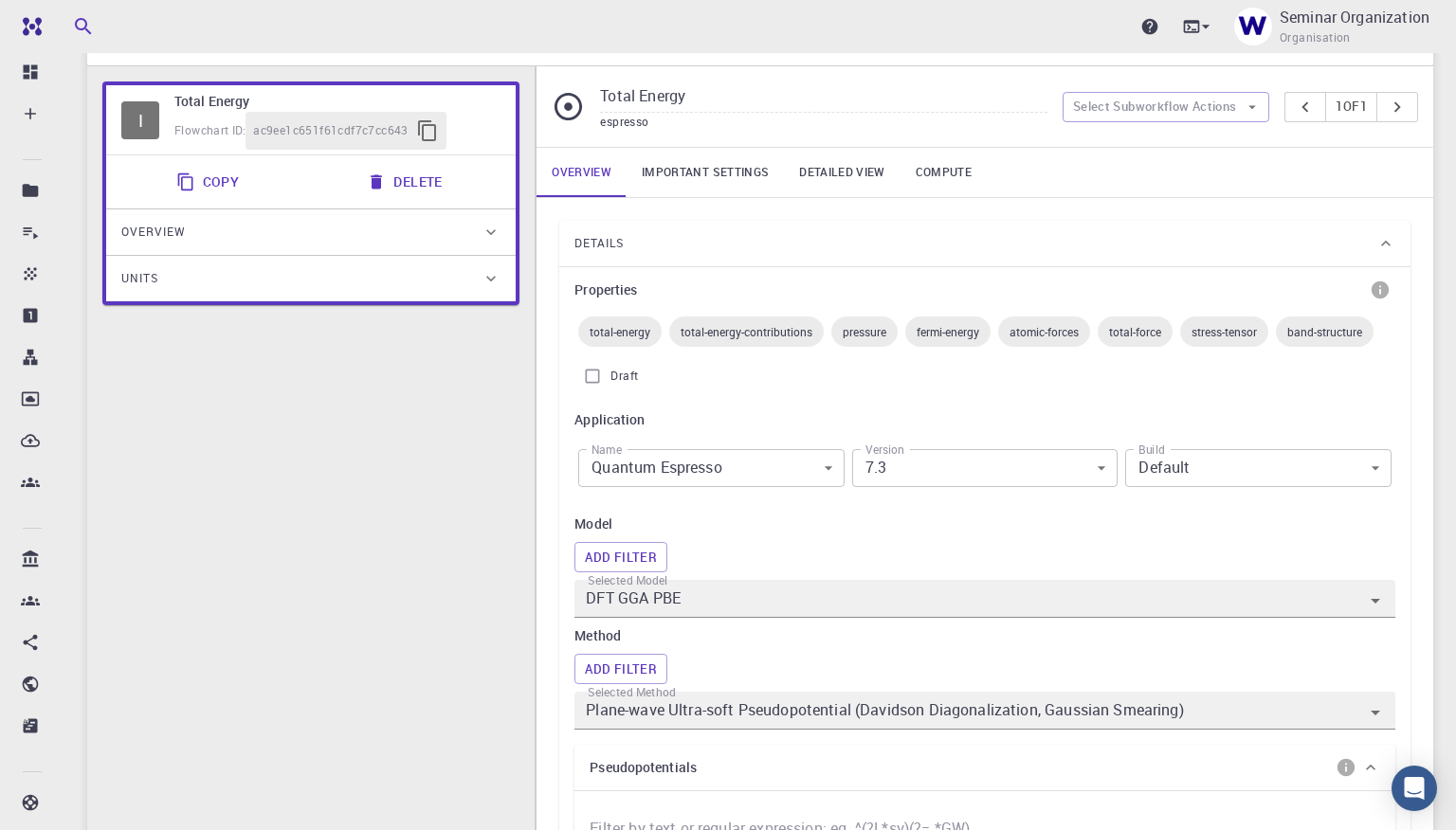 scroll, scrollTop: 0, scrollLeft: 0, axis: both 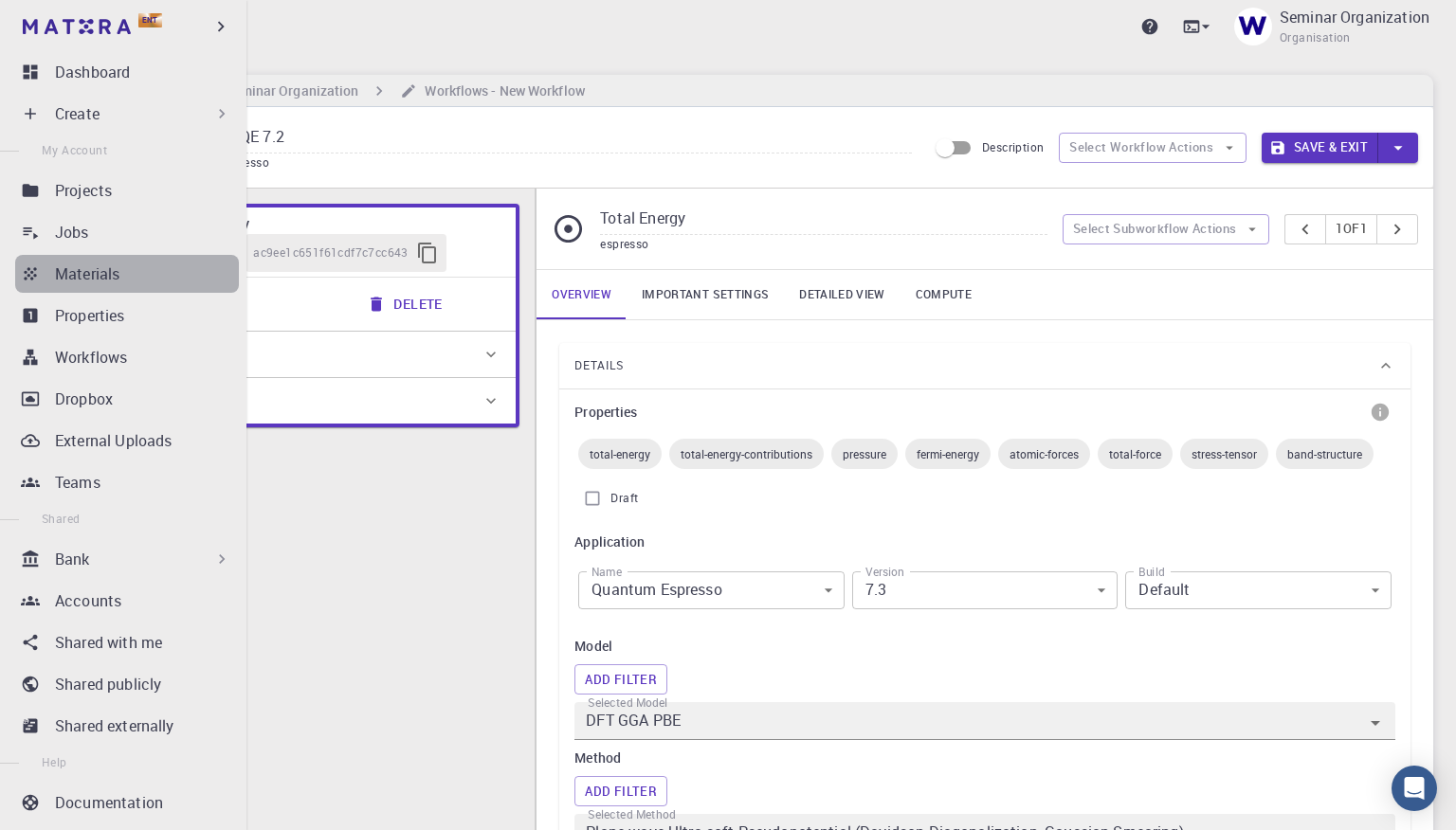 click on "Materials" at bounding box center (87, 274) 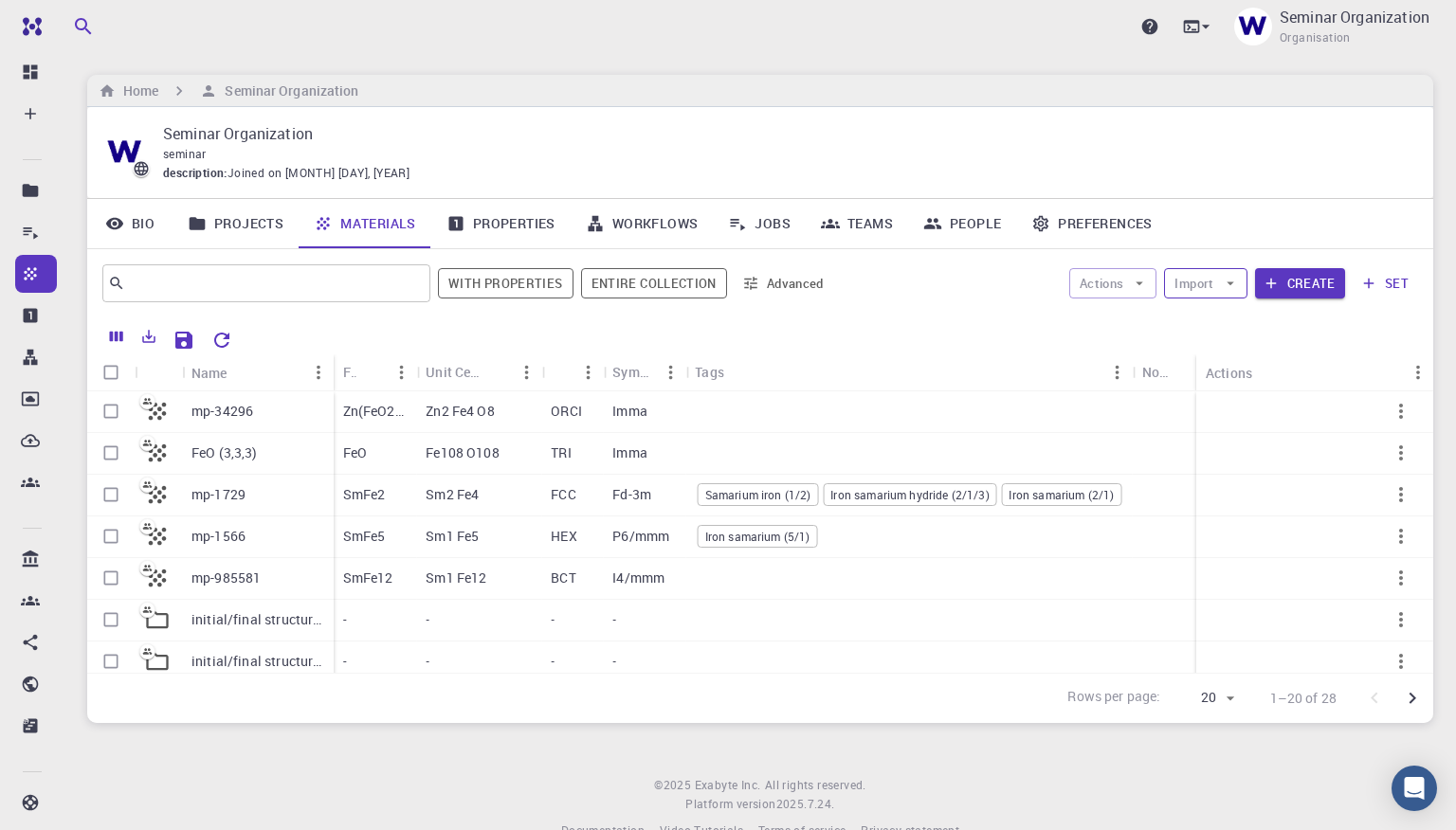 click on "Import" at bounding box center [1205, 283] 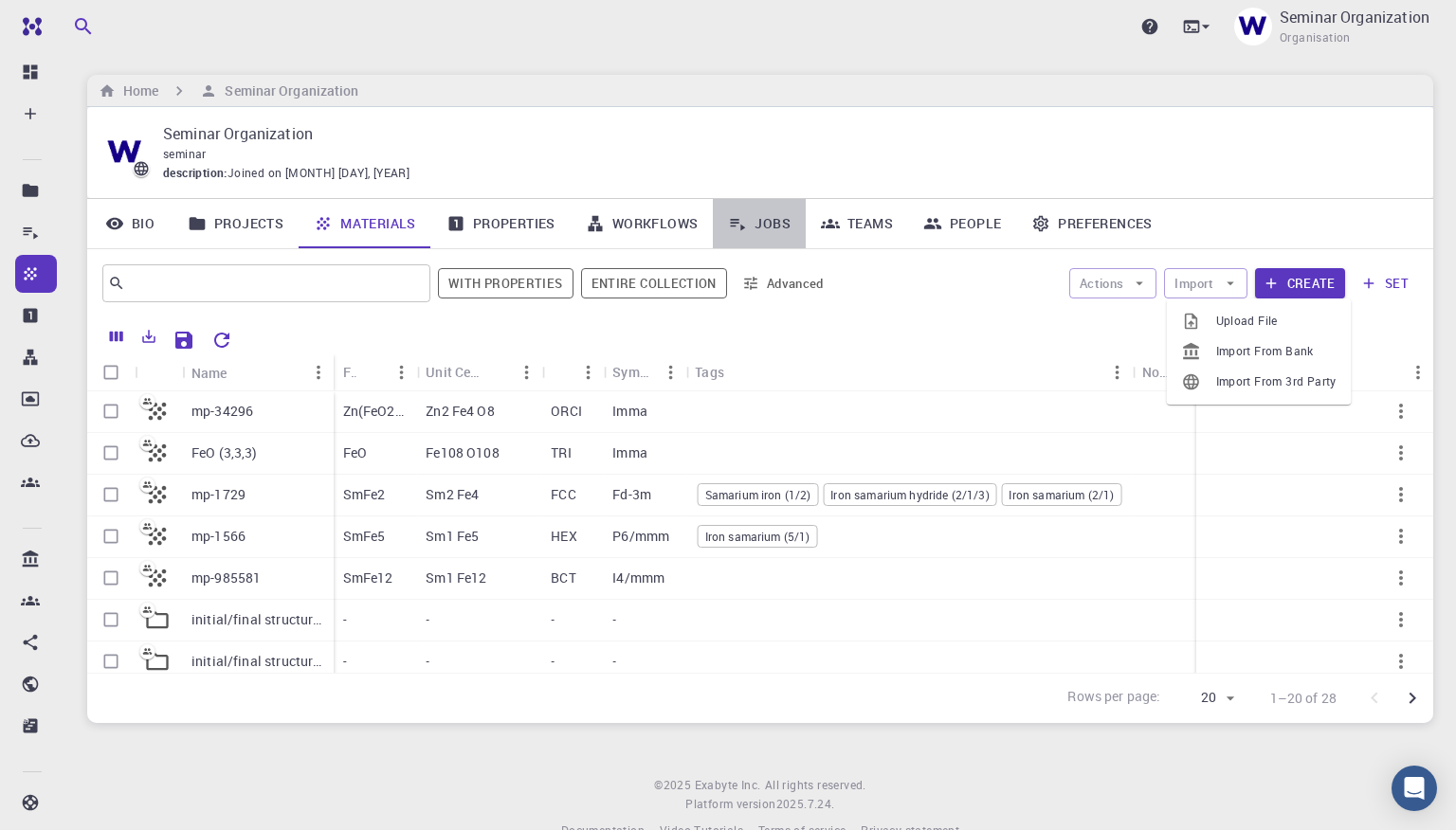 click on "Jobs" at bounding box center [759, 224] 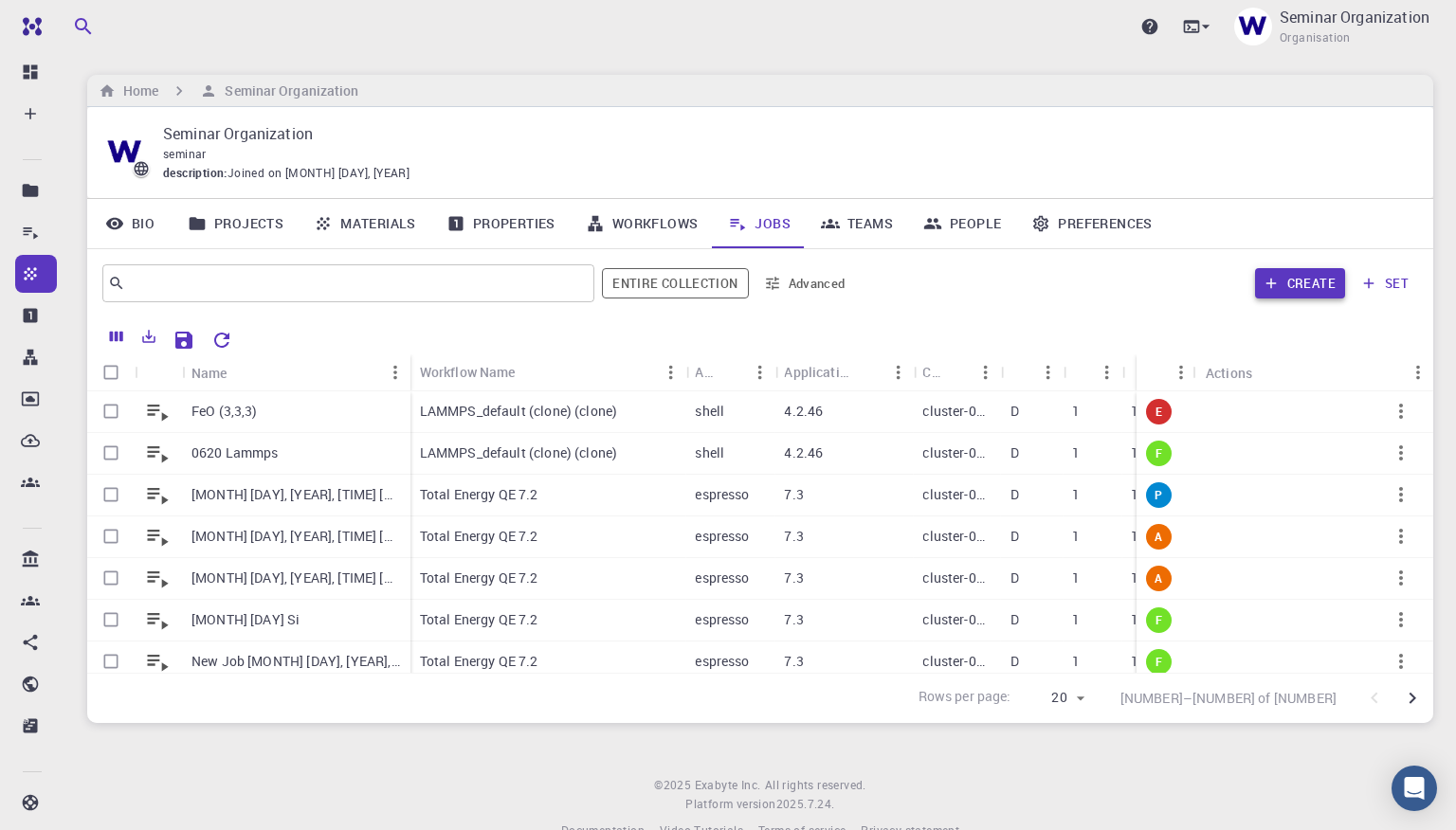 click on "Create" at bounding box center (1300, 283) 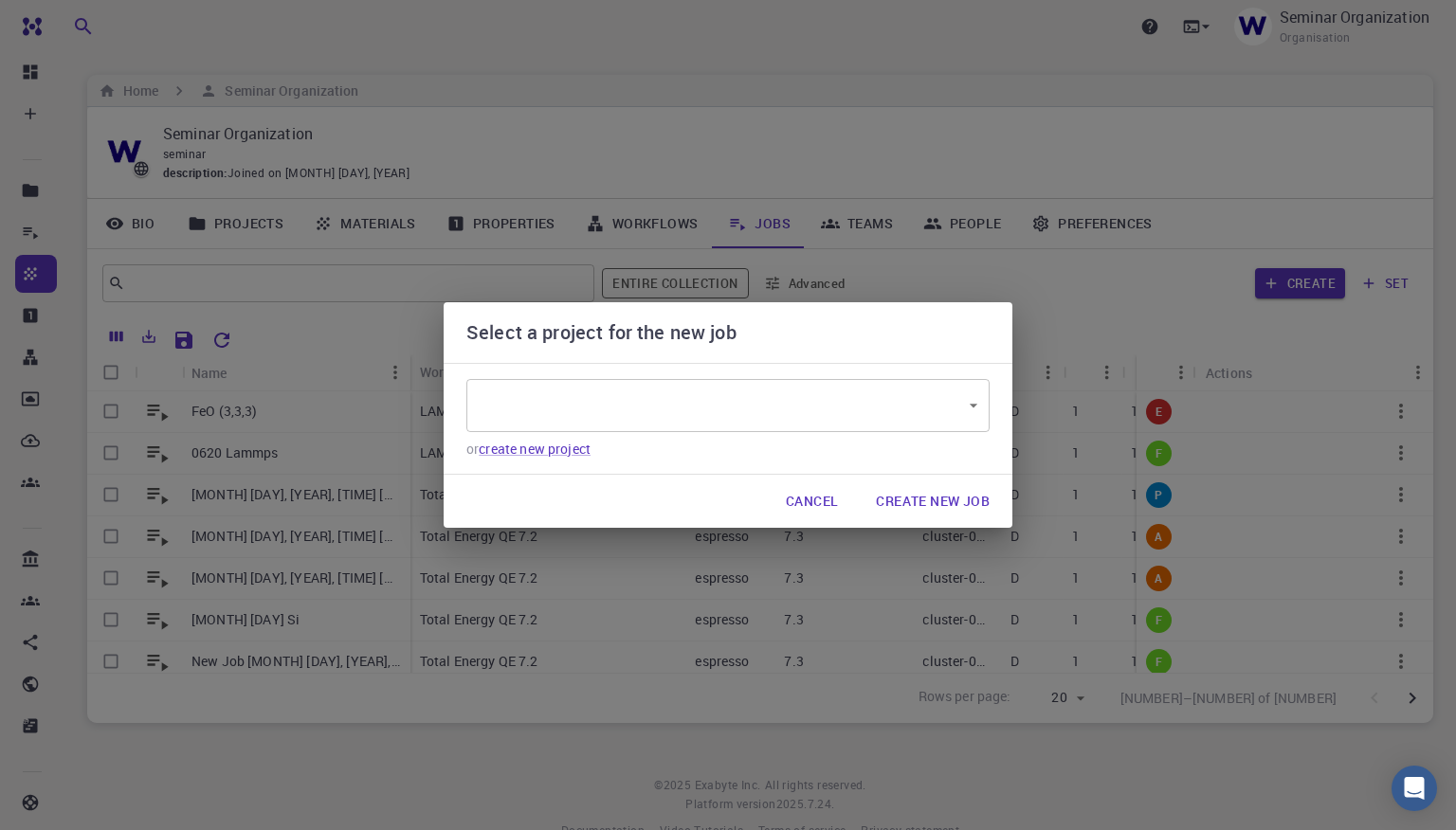 type on "6ZDW2qstHA9H2gWCe" 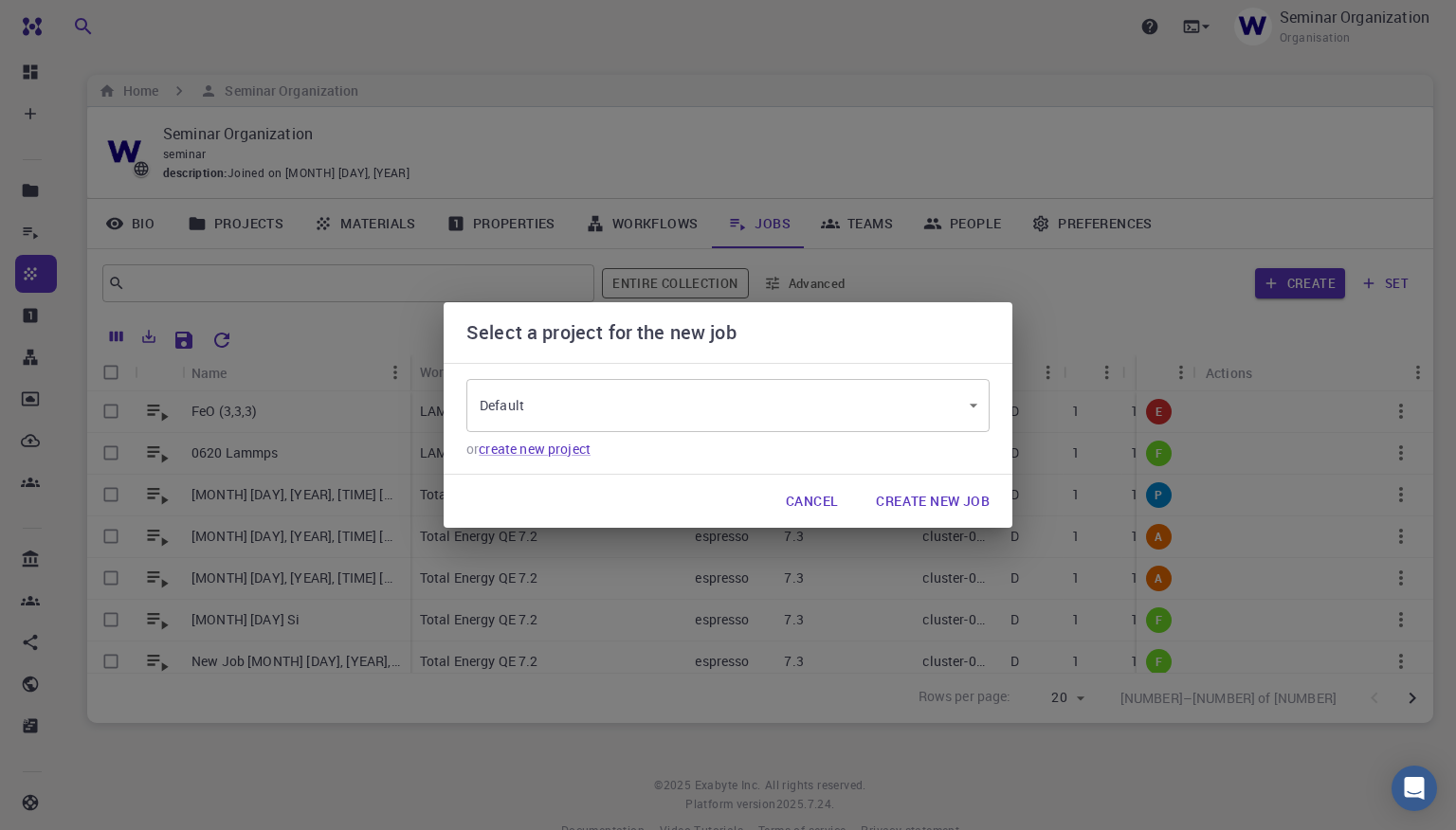 click on "Create New Job" at bounding box center (933, 501) 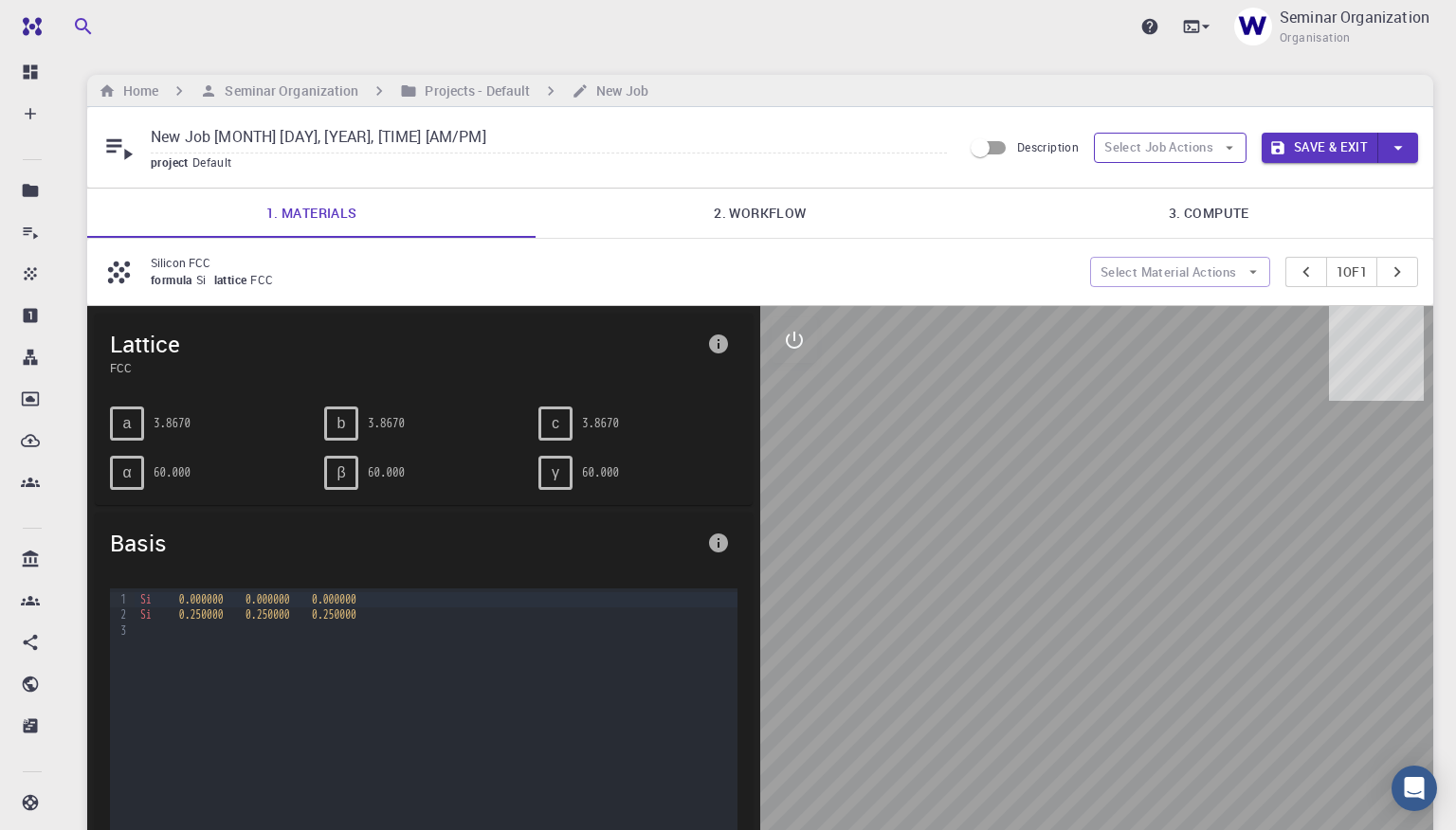 click on "Select Job Actions" at bounding box center (1170, 148) 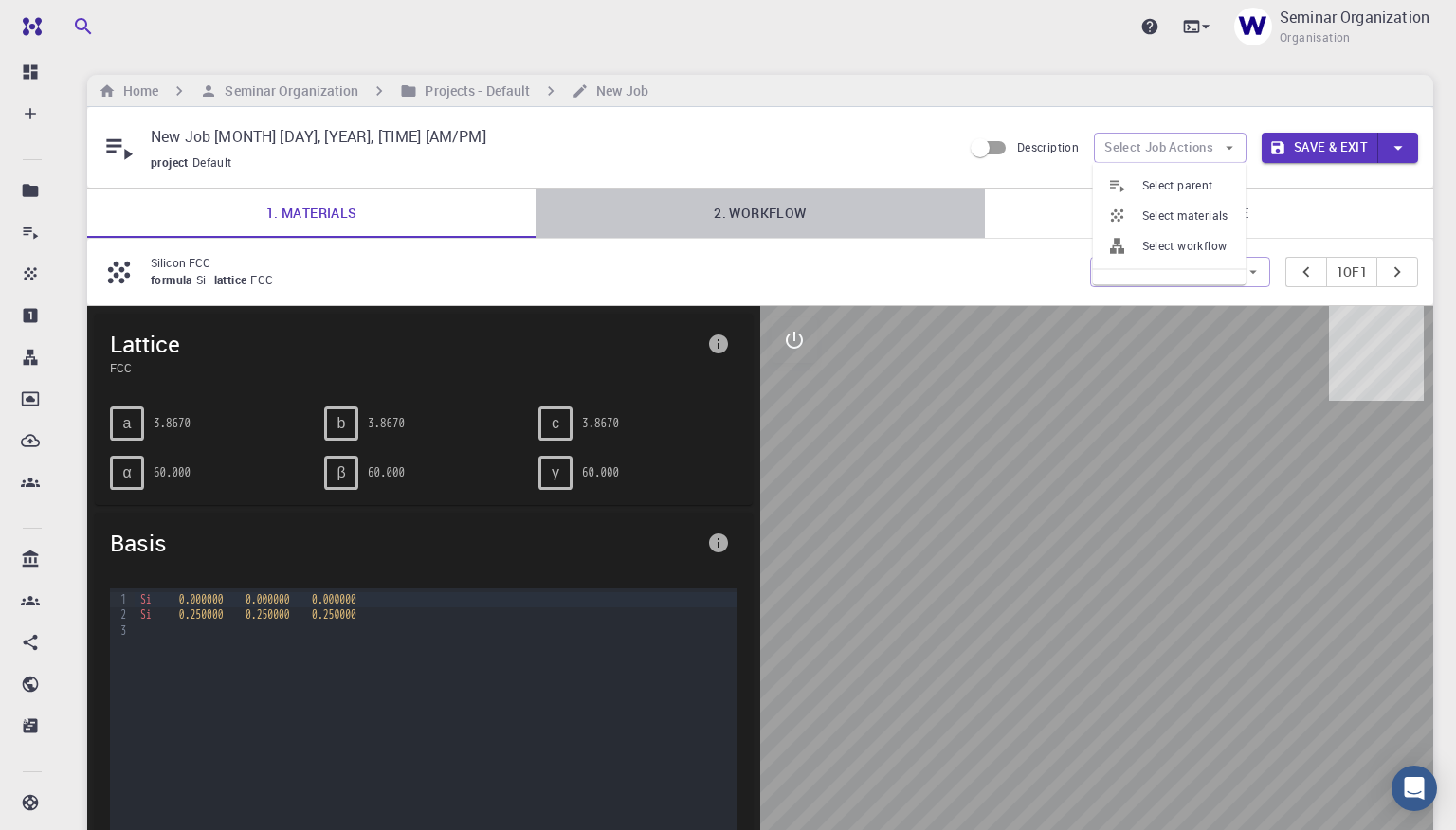 click on "2. Workflow" at bounding box center (759, 213) 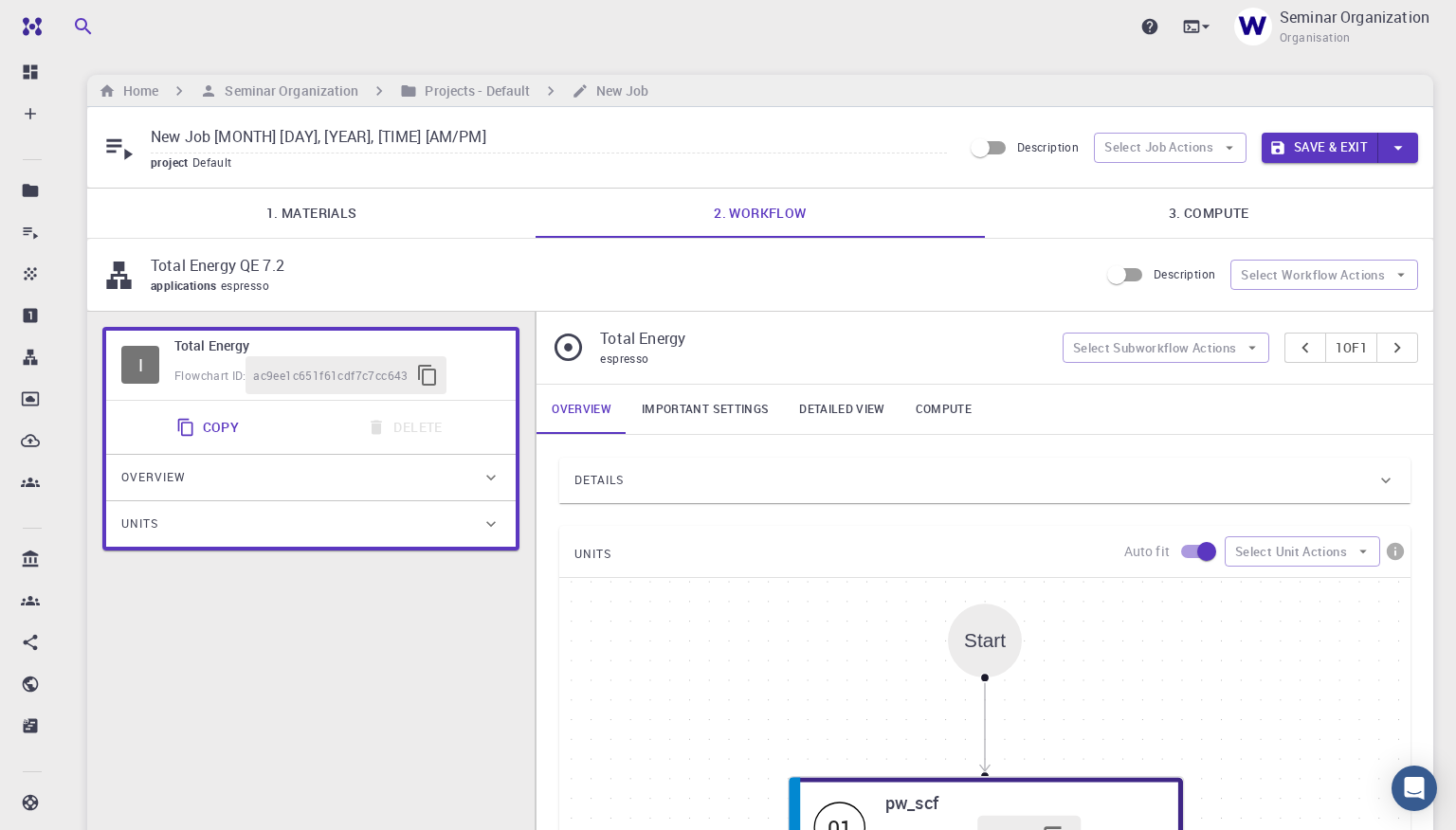 click on "3. Compute" at bounding box center (1209, 213) 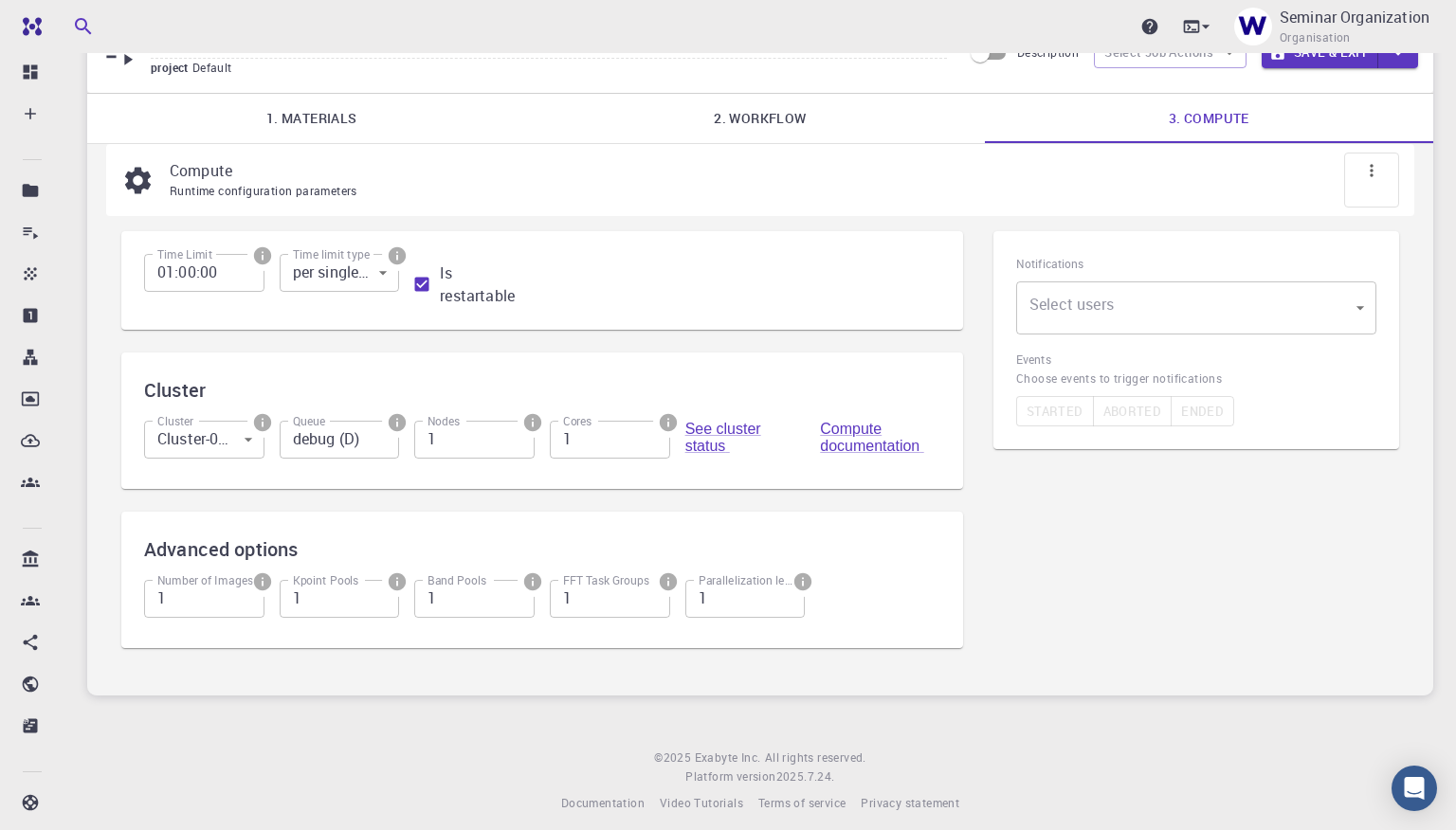 scroll, scrollTop: 108, scrollLeft: 0, axis: vertical 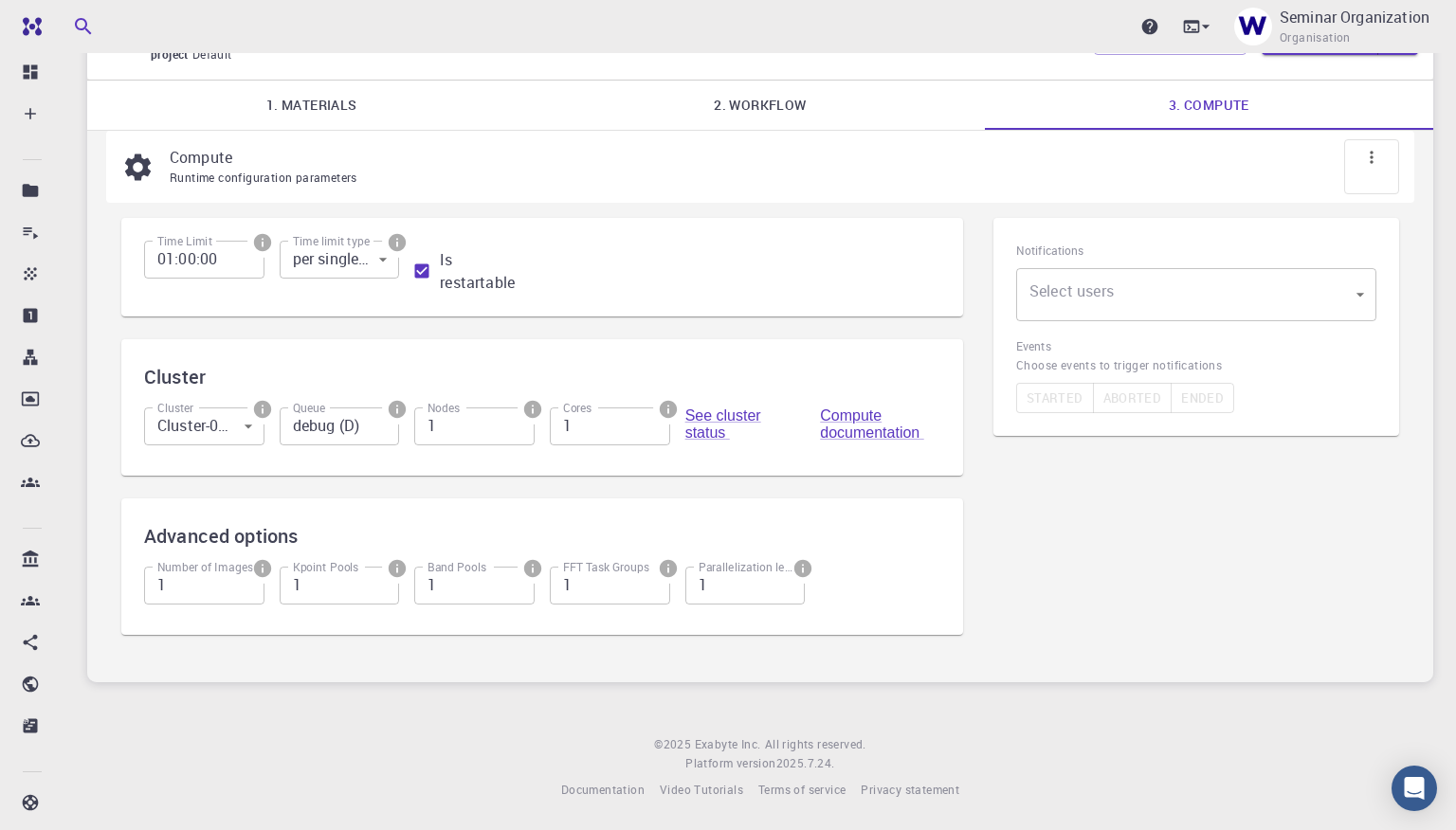 click on "Ent Dashboard Create New Job New Material Create Material Upload File Import from Bank Import from 3rd Party New Workflow New Project Projects Jobs Materials Properties Workflows Dropbox External Uploads Teams Bank Materials Workflows Accounts Shared with me Shared publicly Shared externally Documentation Contact Support Compute load: Low Upgrade Seminar Organization Organisation Home Seminar Organization Projects - Default New Job New Job Aug 6, 2025, 17:38 PM project Default Description Select Job Actions Save & Exit 1. Materials 2. Workflow 3. Compute Compute Runtime configuration parameters Time Limit 01:00:00 Time Limit   Time limit type per single attempt 0 Time limit type     Is restartable Cluster Cluster Cluster-001 (AWS) 0 Cluster   Queue debug (D) Queue   Nodes 1 Nodes   Cores 1 Cores   See cluster status   Compute documentation   Advanced options Number of Images 1 Number of Images   Kpoint Pools 1 Kpoint Pools   Band Pools 1 Band Pools   FFT Task Groups 1 FFT Task Groups   1" at bounding box center (728, 361) 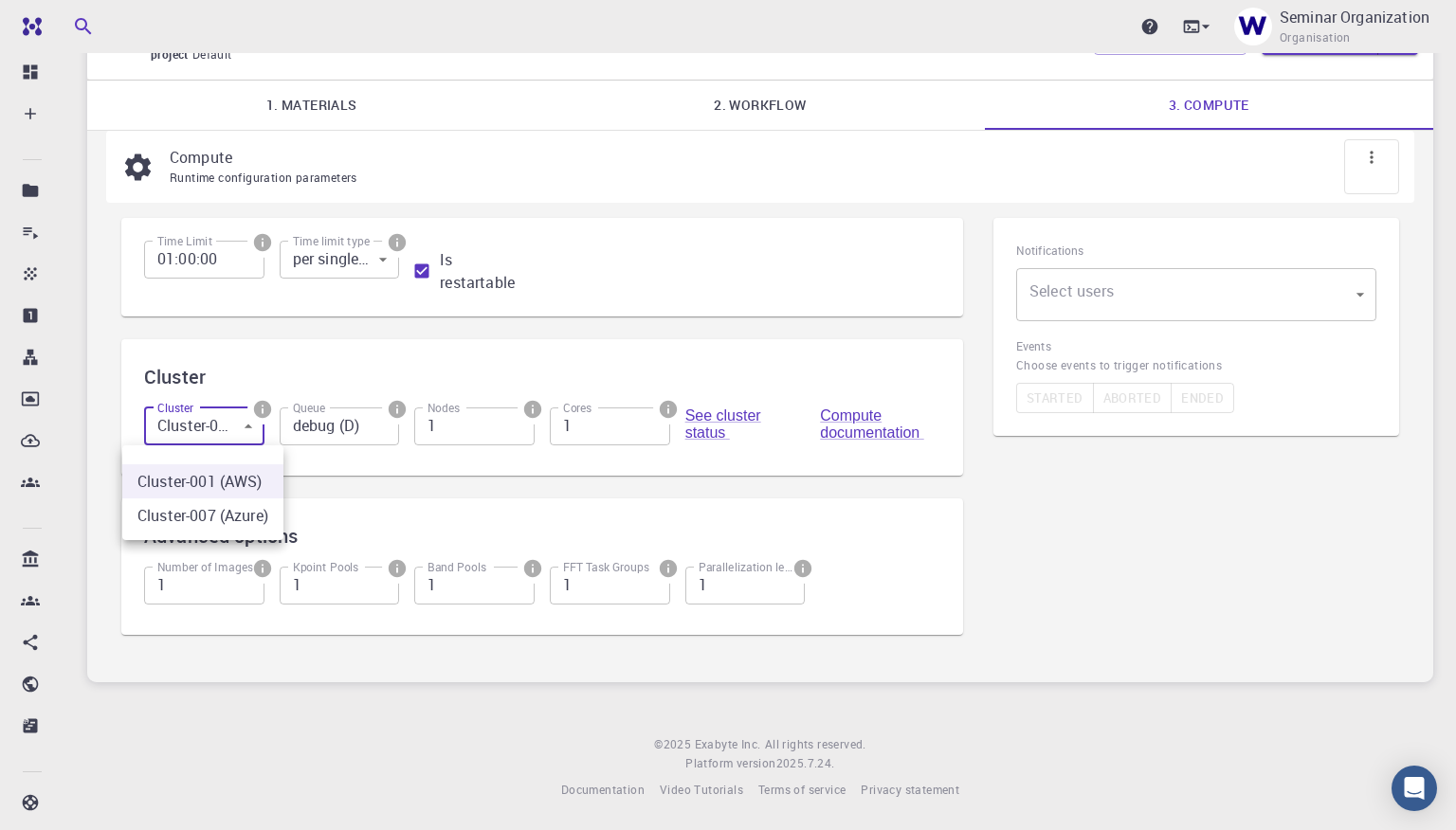 click at bounding box center (728, 415) 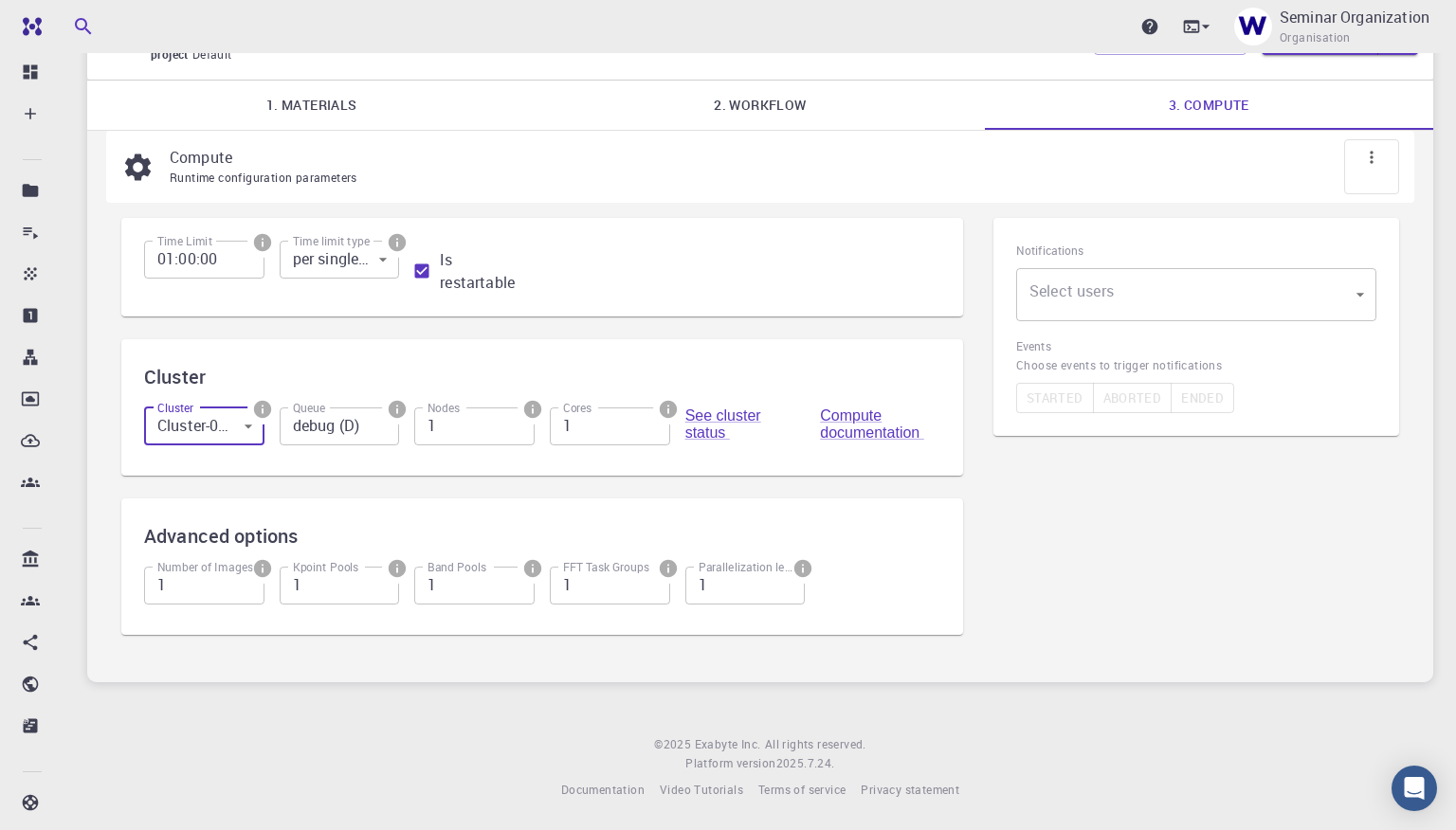 click on "debug (D)" at bounding box center (339, 426) 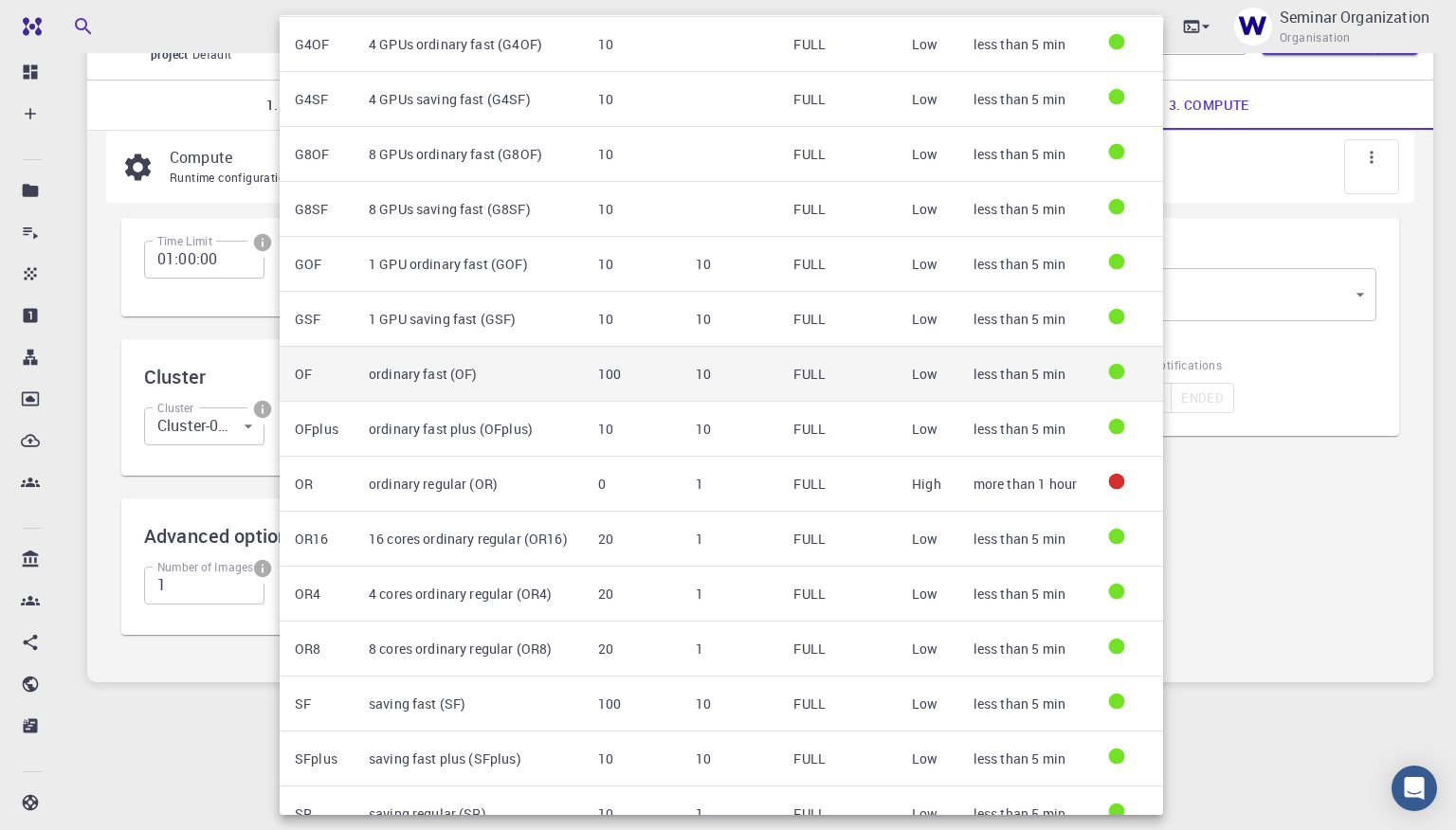 scroll, scrollTop: 0, scrollLeft: 0, axis: both 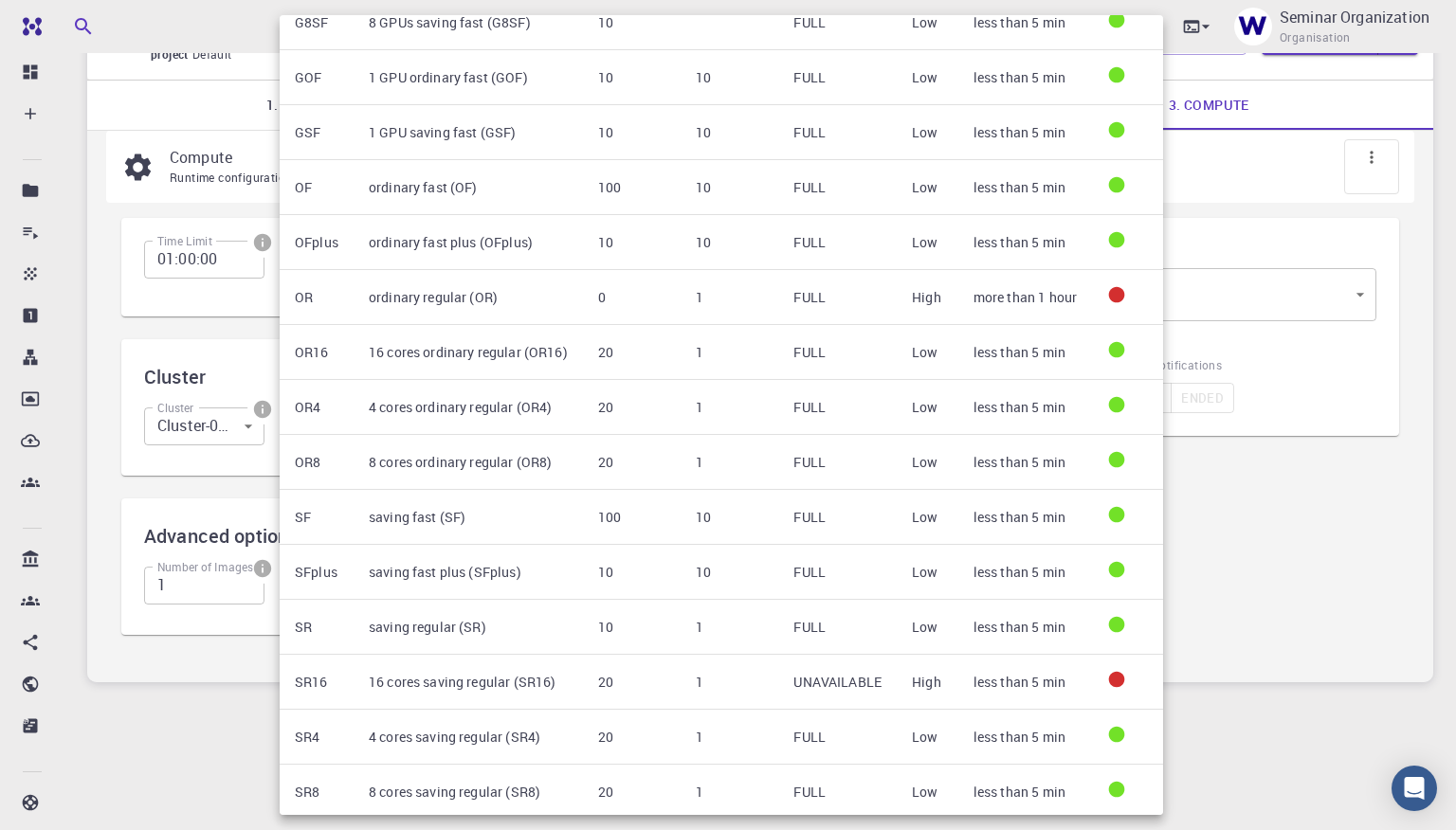 click at bounding box center [728, 415] 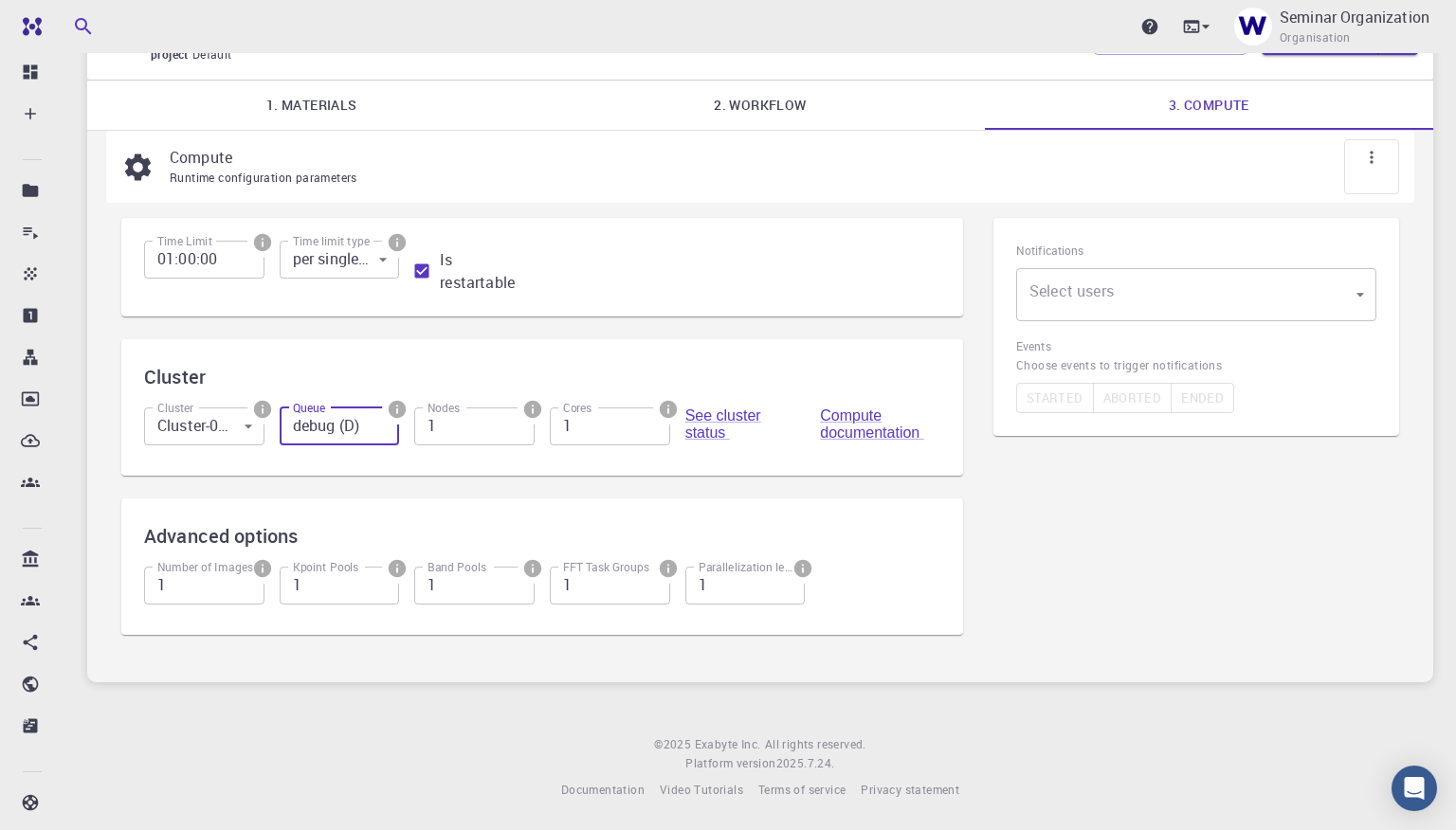 click on "debug (D)" at bounding box center [339, 426] 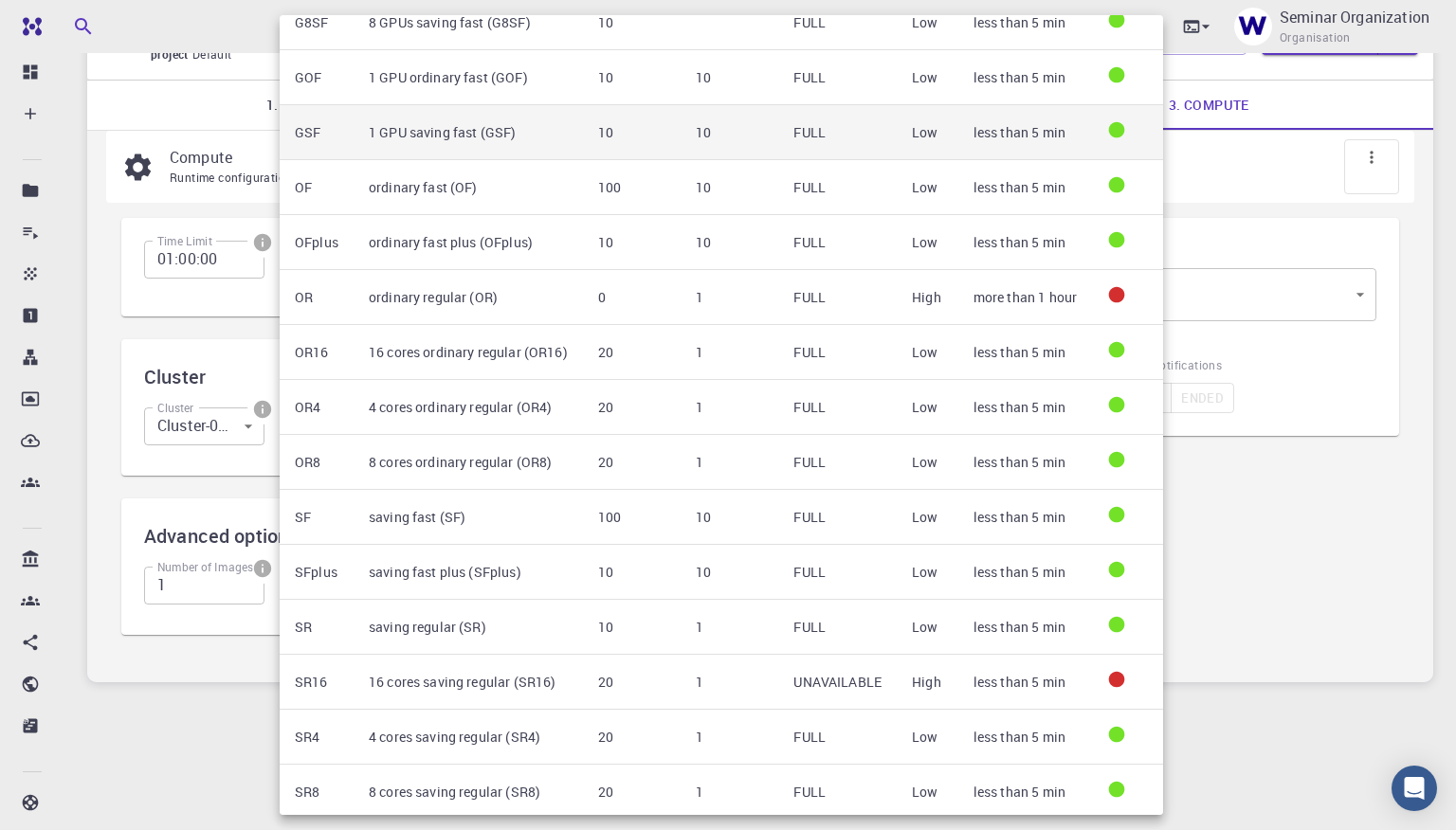 scroll, scrollTop: 54, scrollLeft: 0, axis: vertical 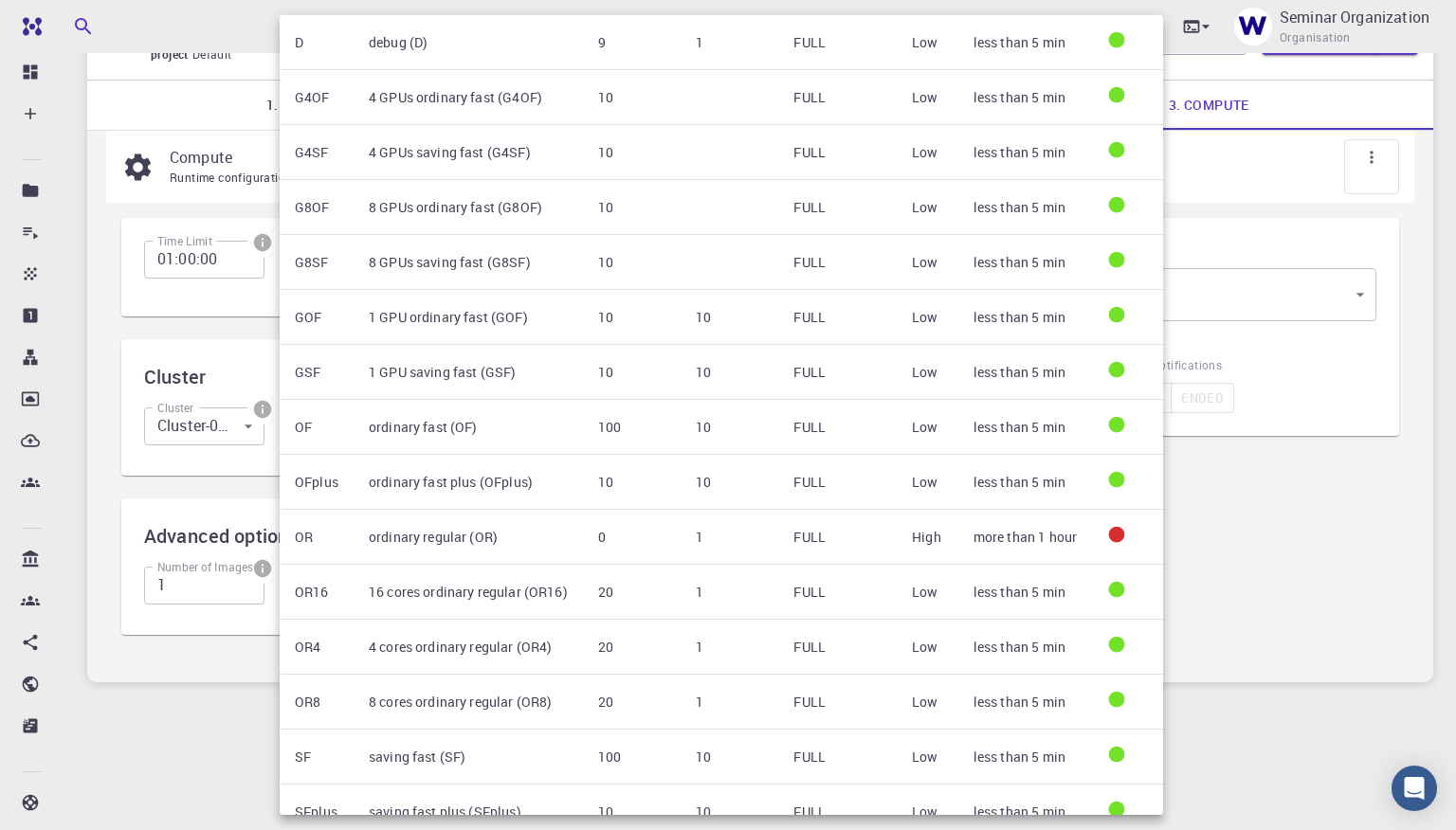 click at bounding box center [728, 415] 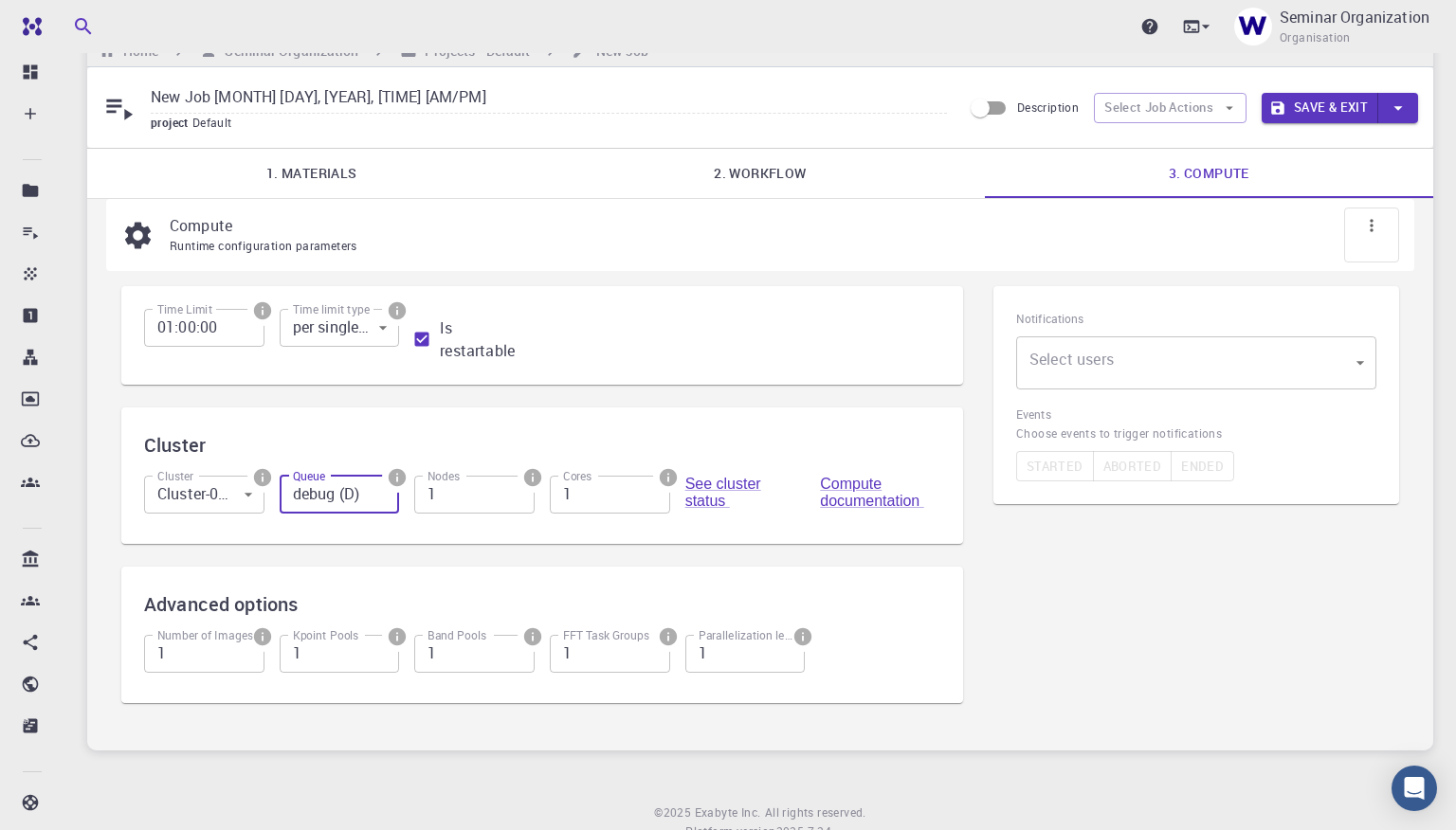 scroll, scrollTop: 1, scrollLeft: 0, axis: vertical 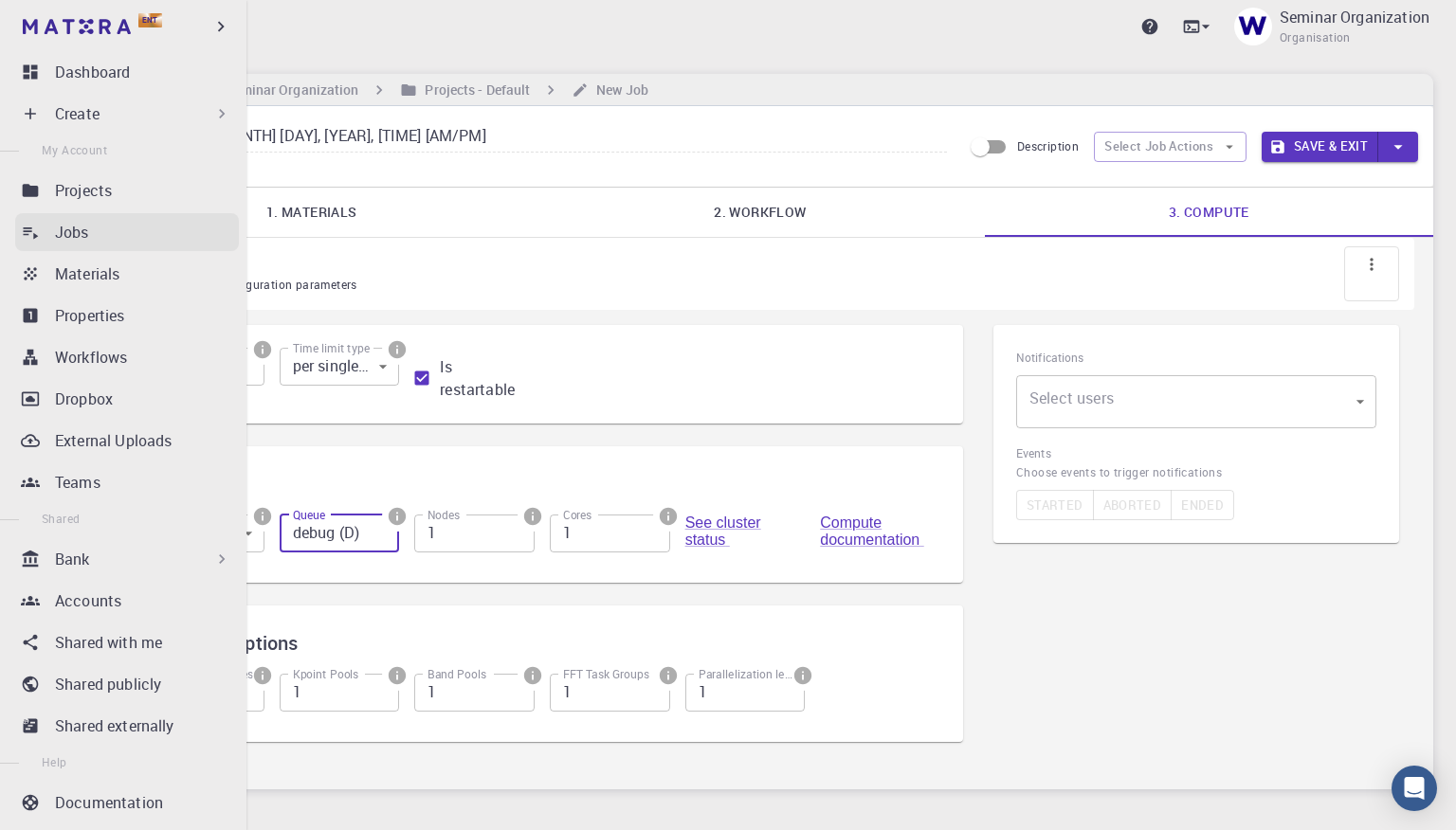 click on "Jobs" at bounding box center (147, 232) 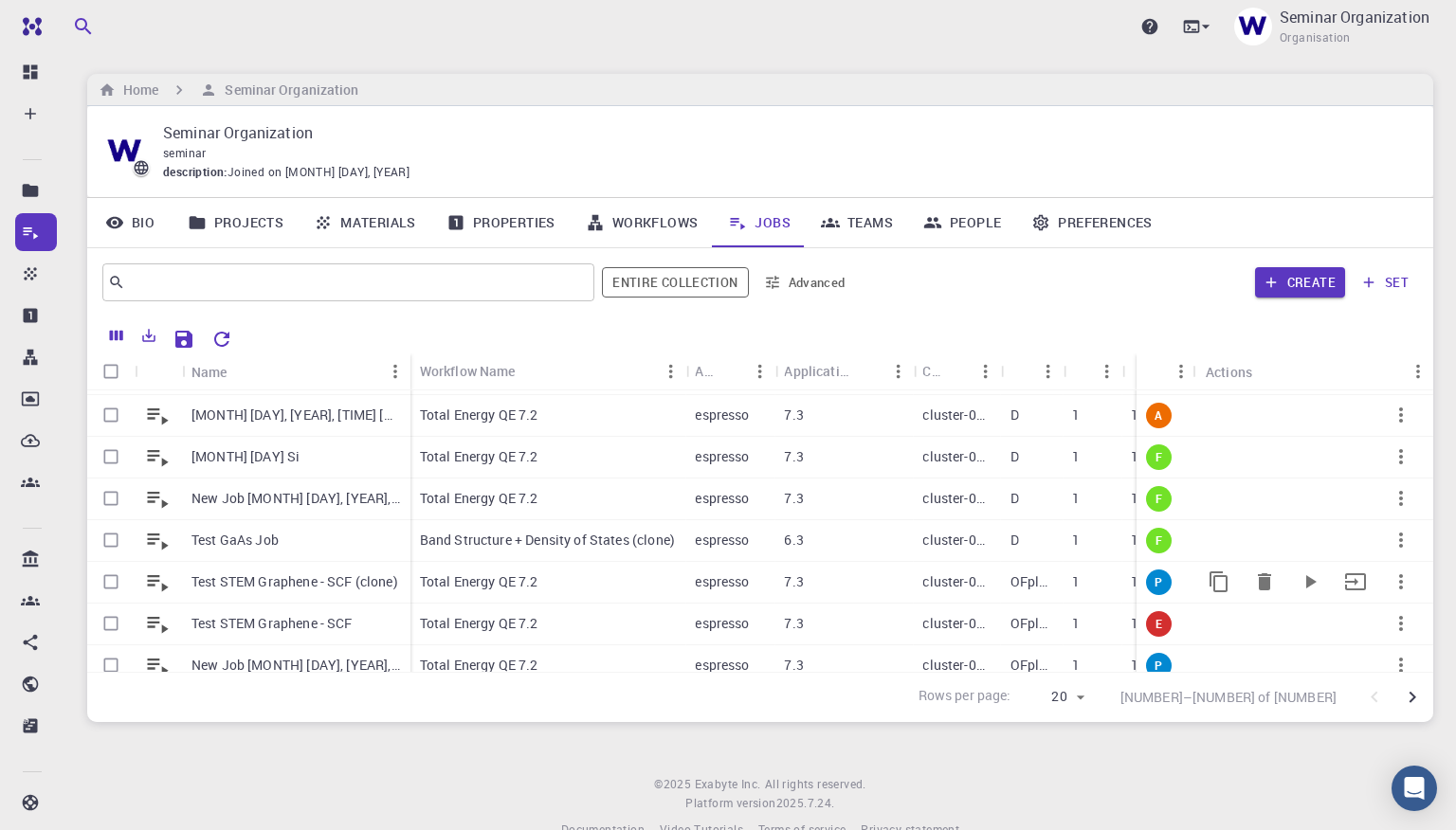 scroll, scrollTop: 156, scrollLeft: 0, axis: vertical 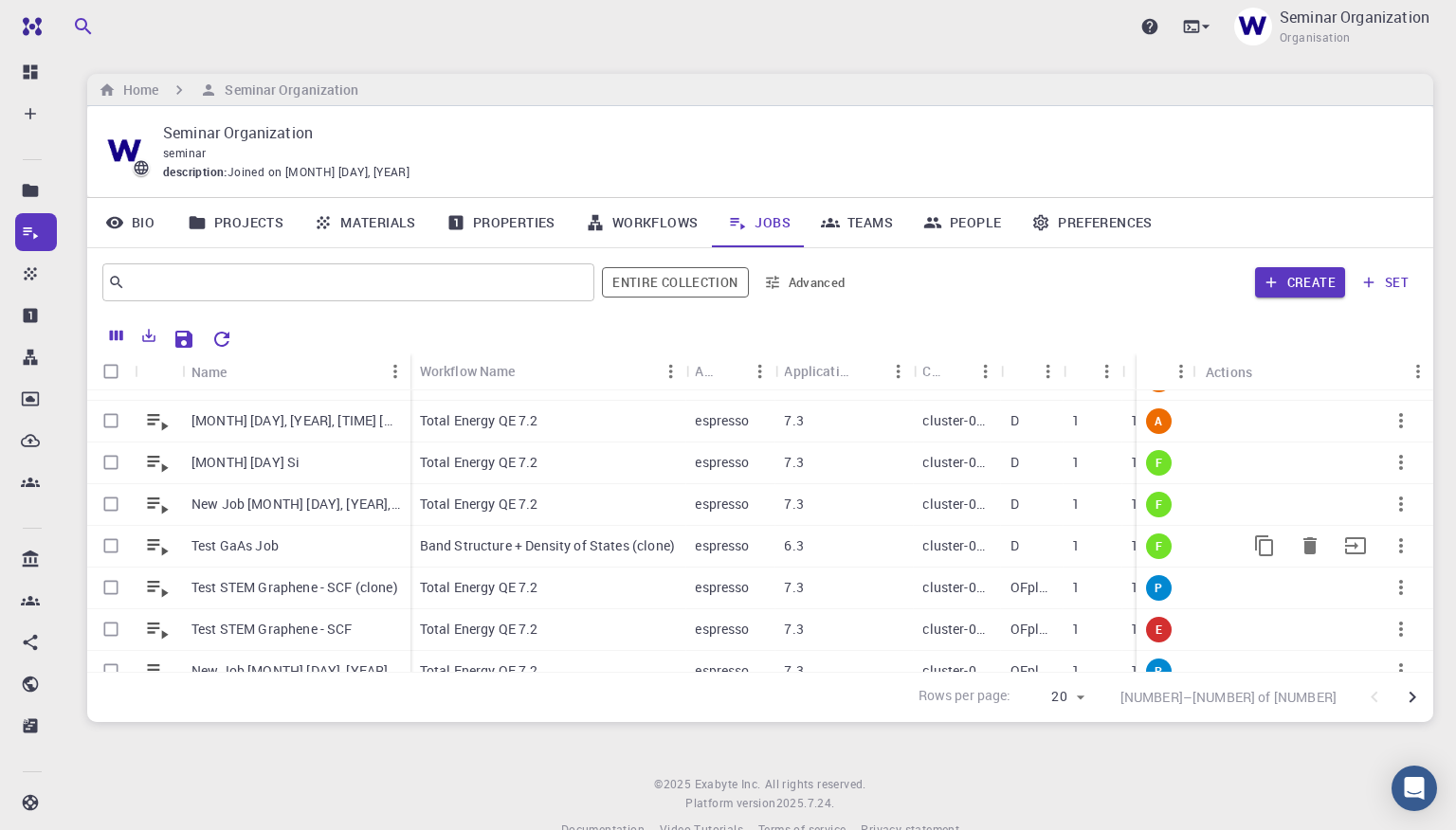 click on "Band Structure + Density of States (clone)" at bounding box center (547, 546) 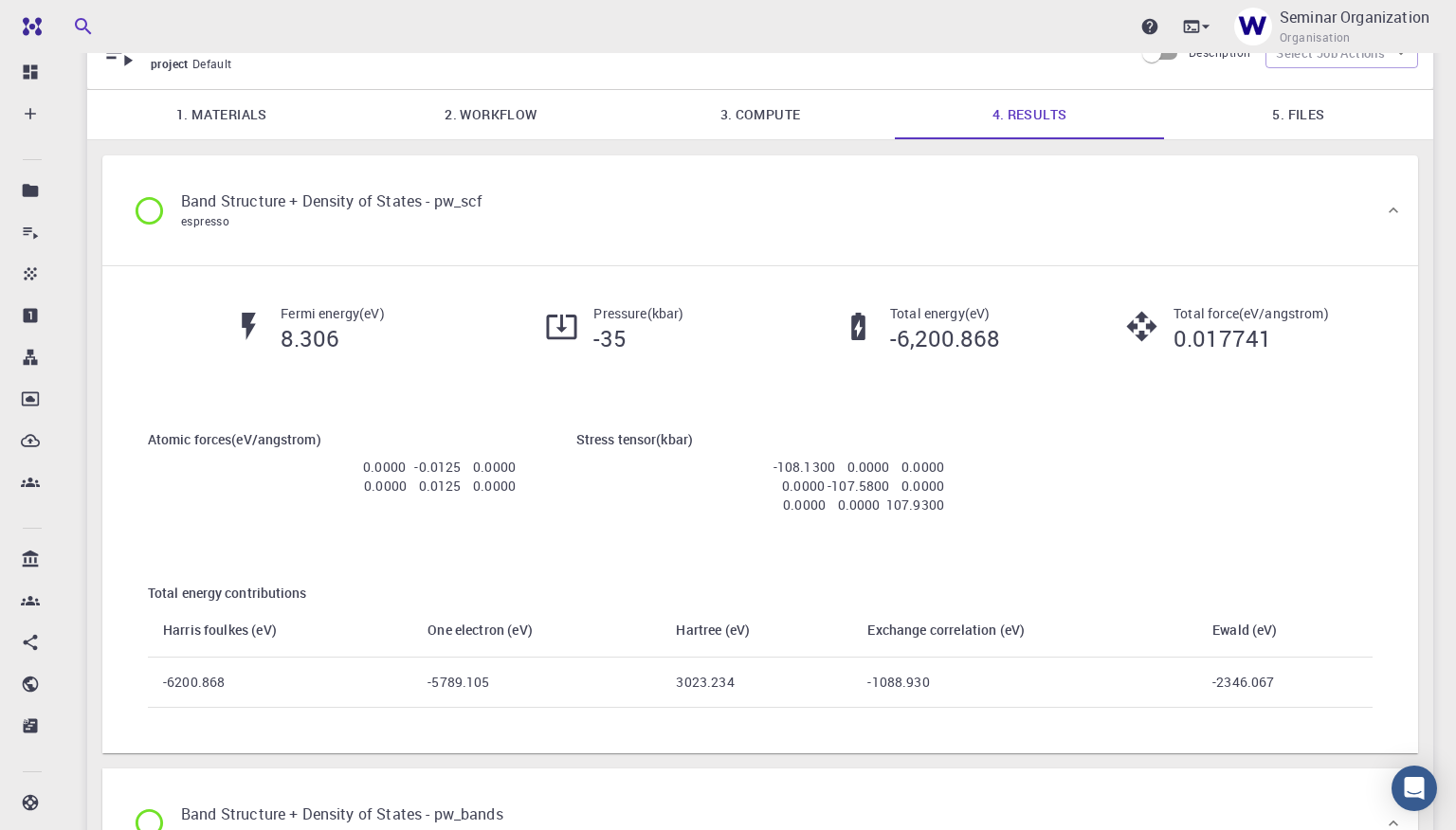 scroll, scrollTop: 0, scrollLeft: 0, axis: both 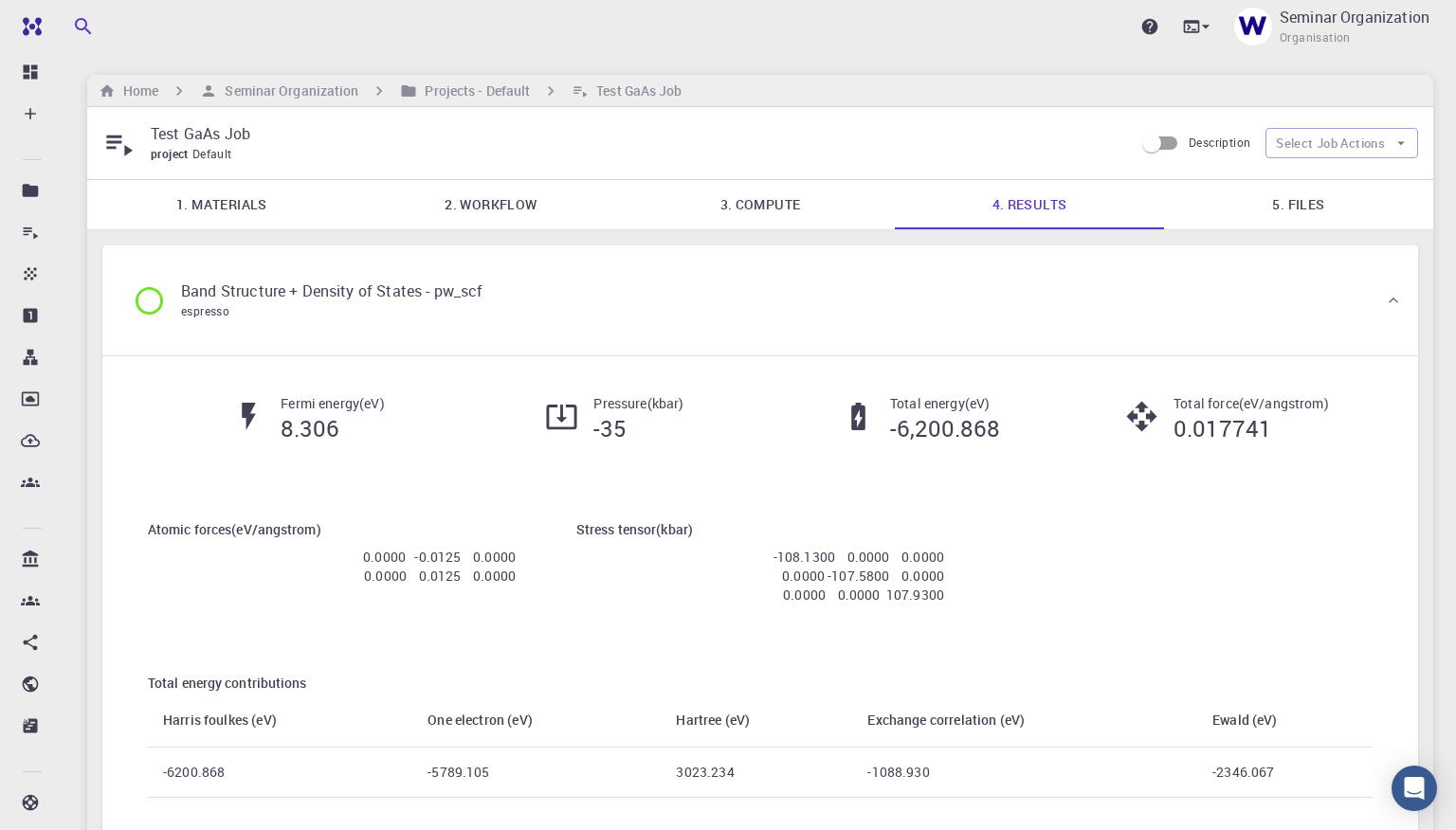 click on "5. Files" at bounding box center [1299, 205] 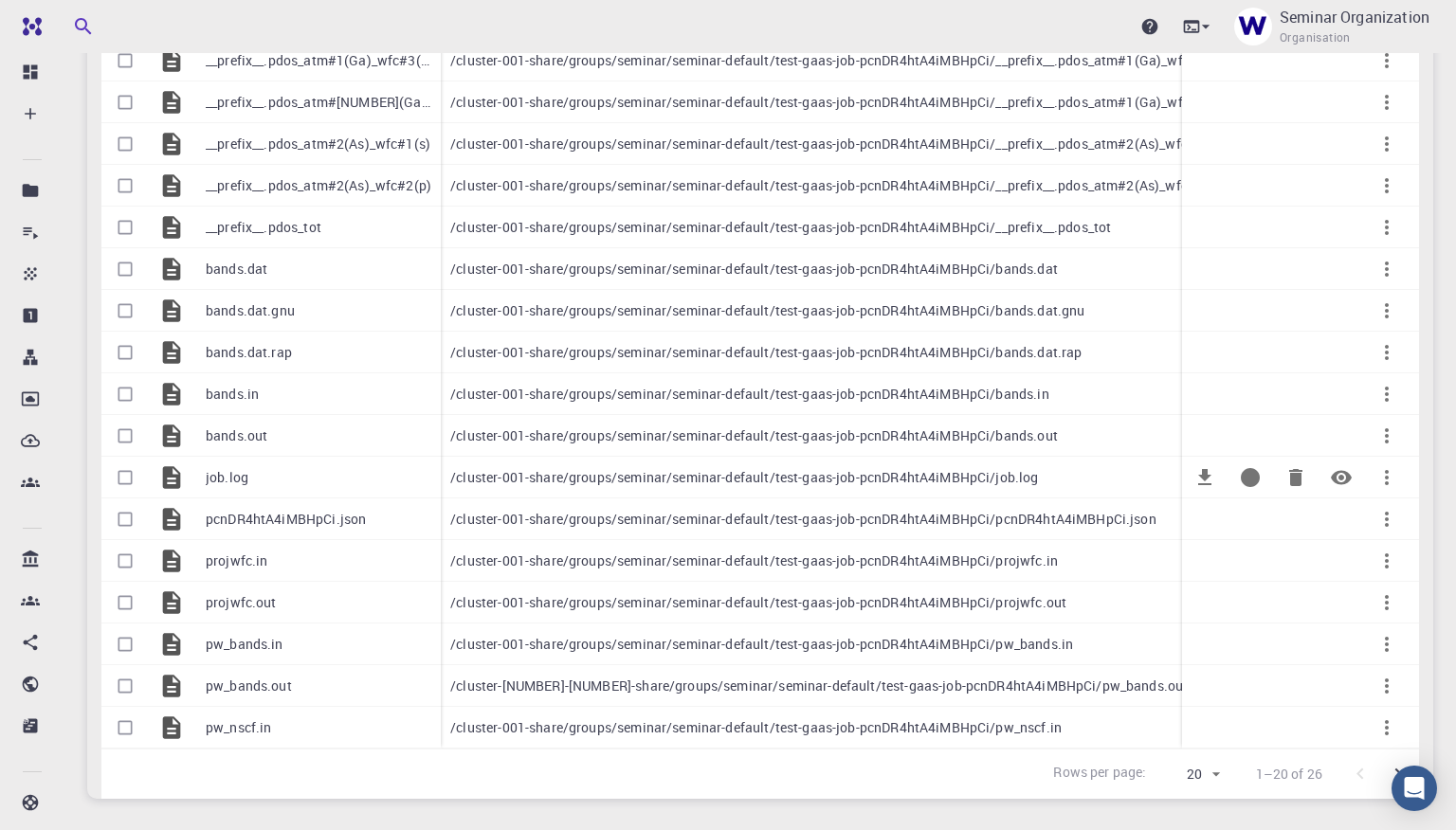 scroll, scrollTop: 452, scrollLeft: 0, axis: vertical 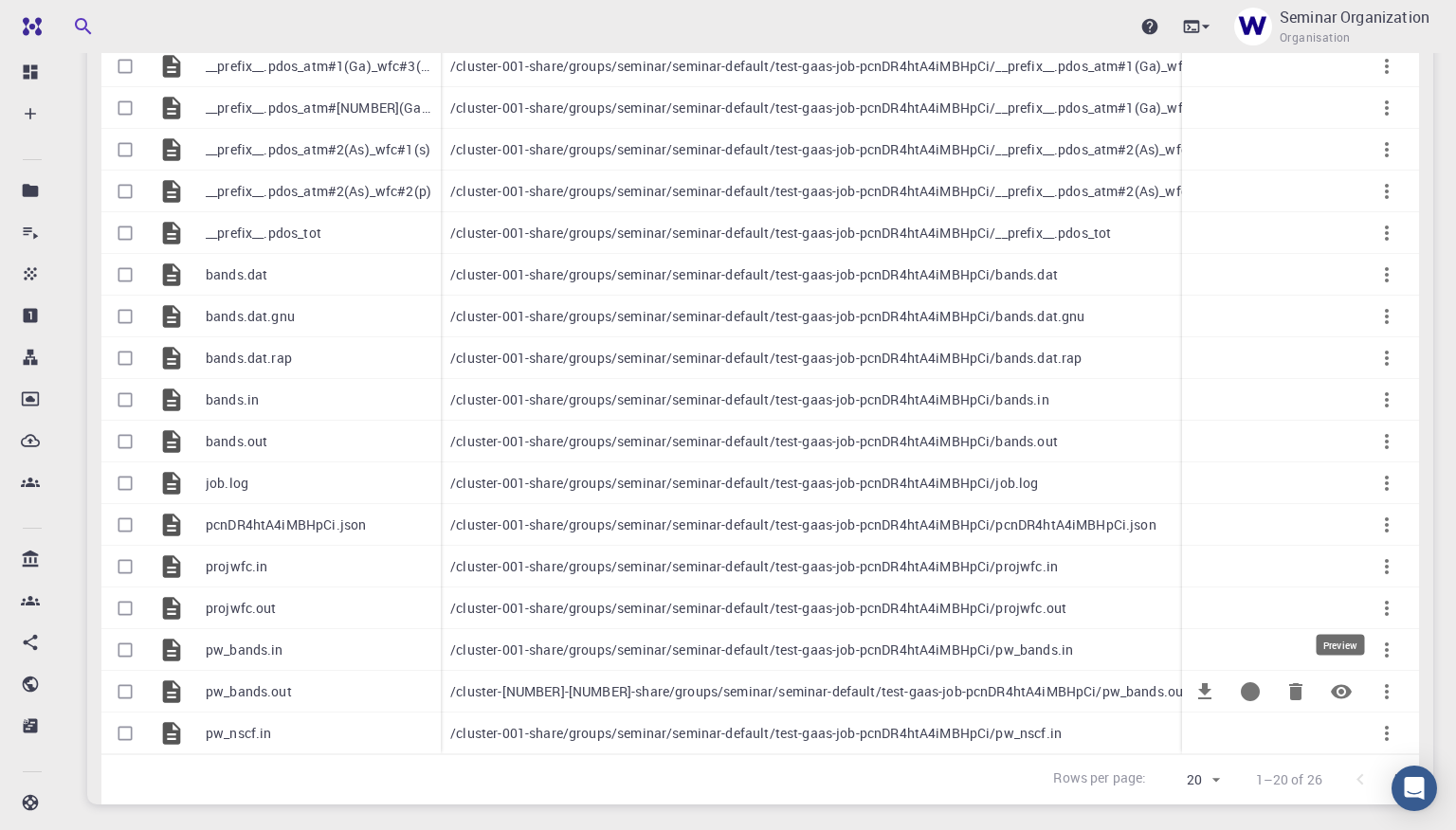 click 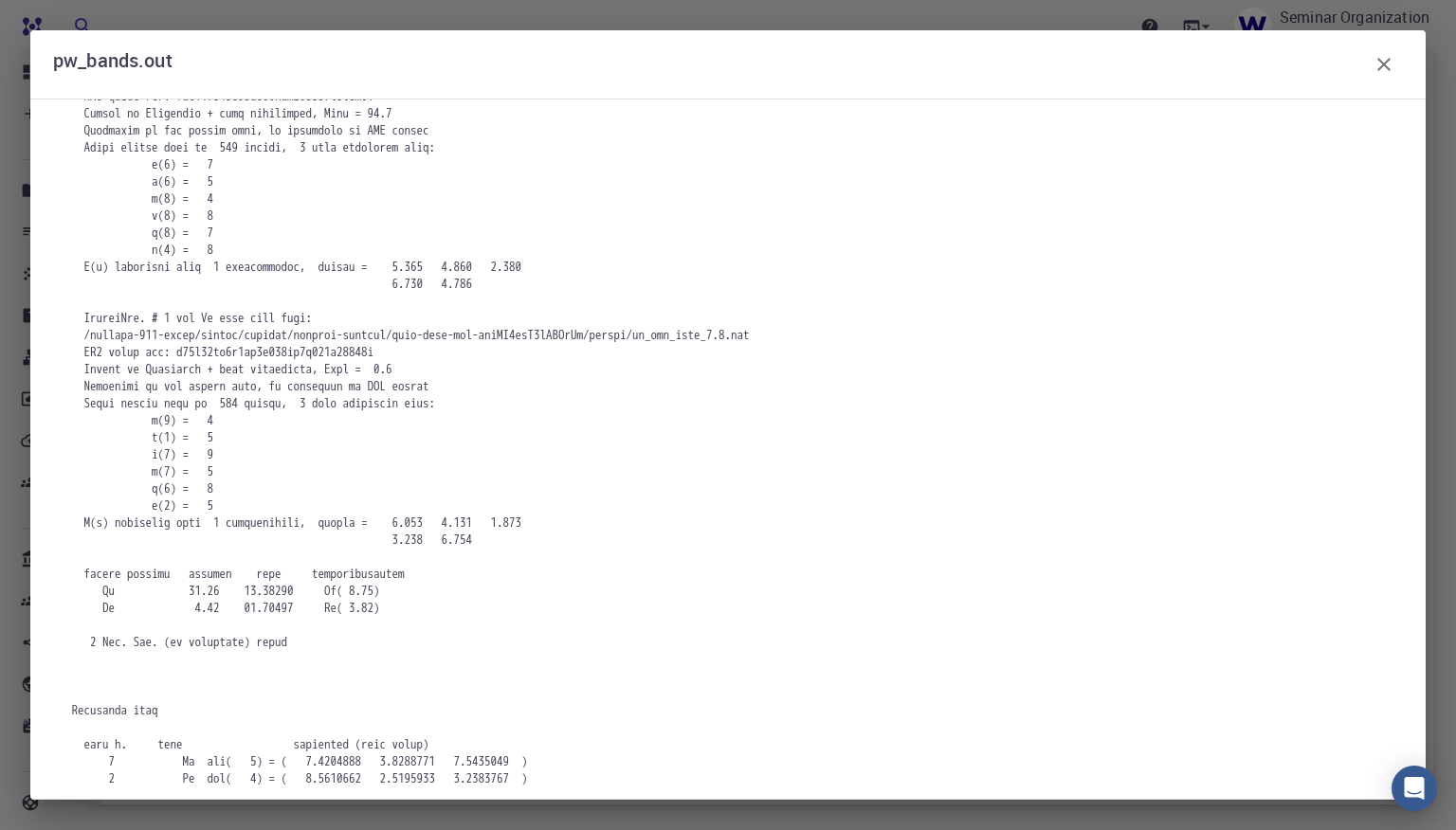 scroll, scrollTop: 1216, scrollLeft: 0, axis: vertical 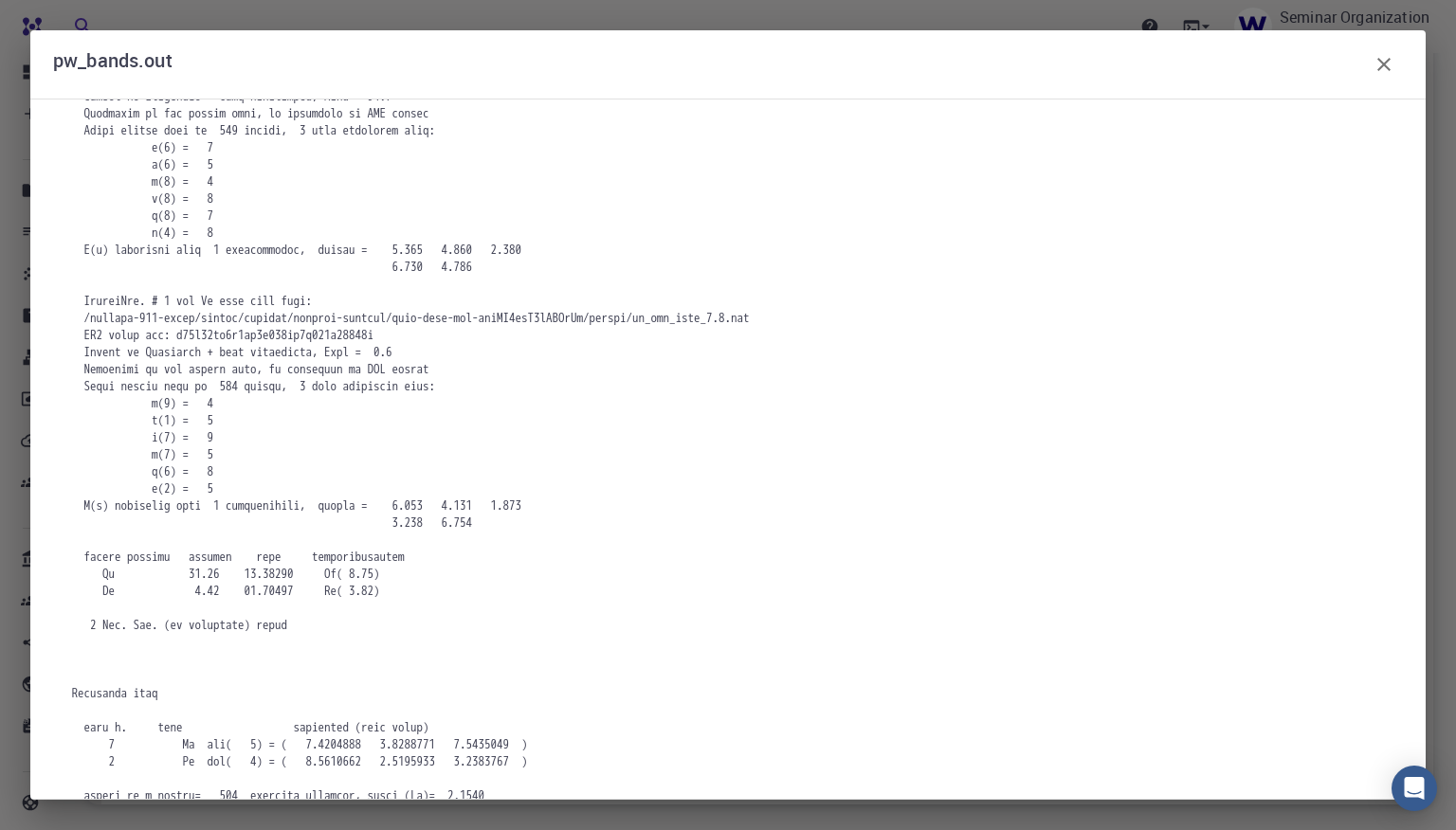 click 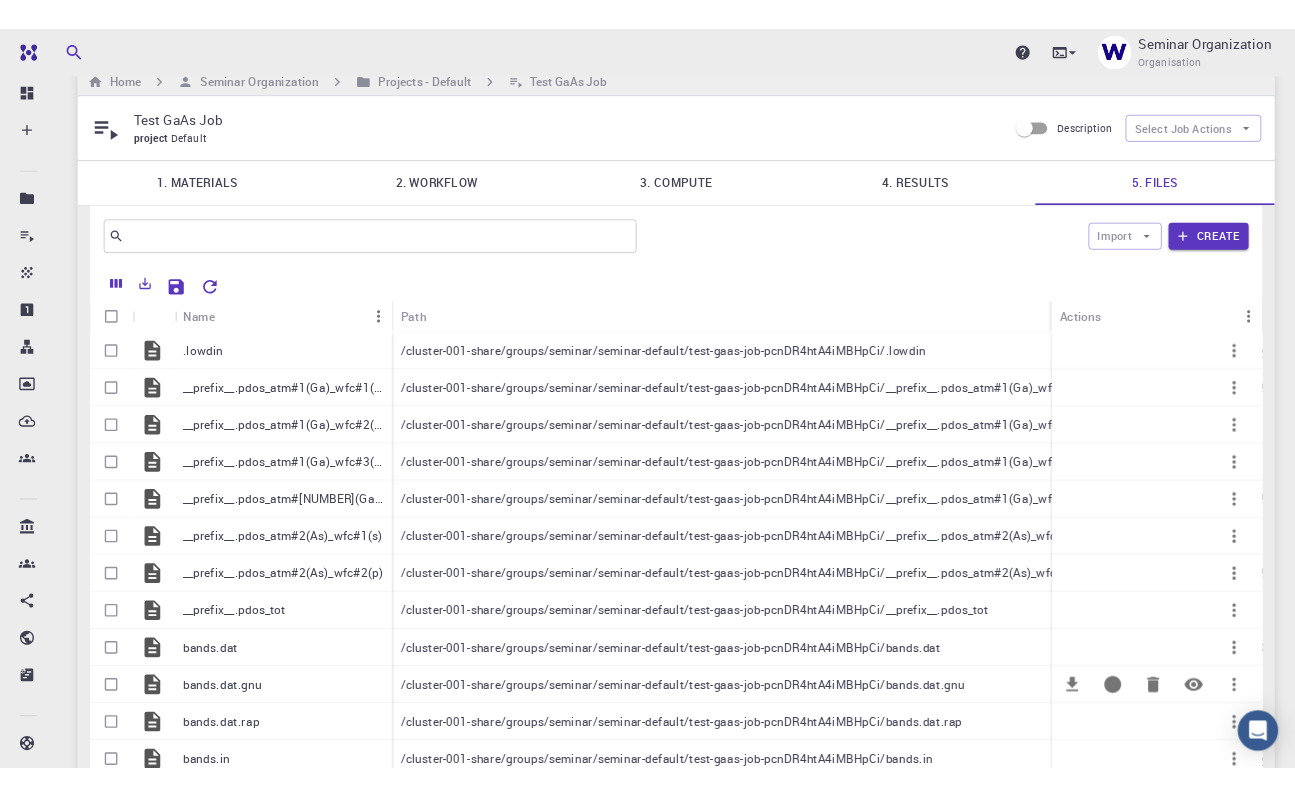 scroll, scrollTop: 0, scrollLeft: 0, axis: both 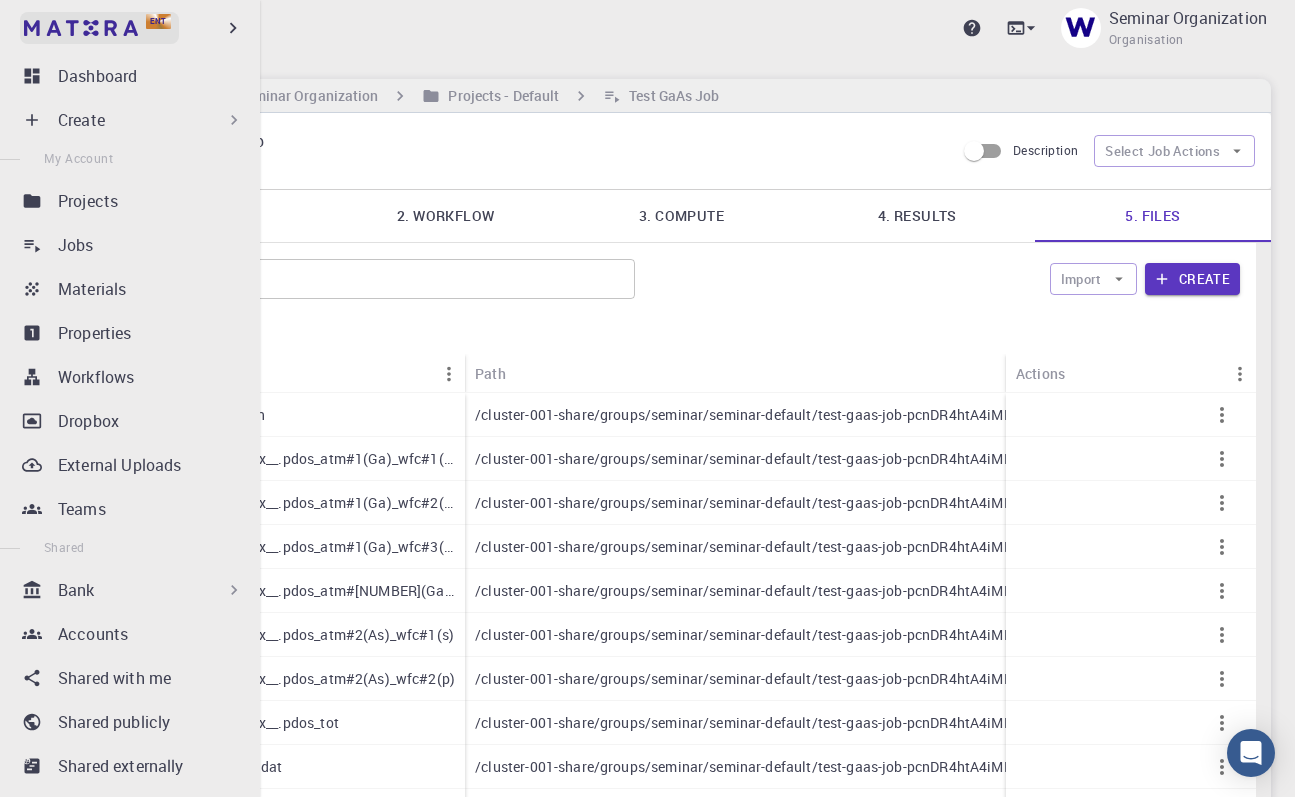 click at bounding box center [81, 28] 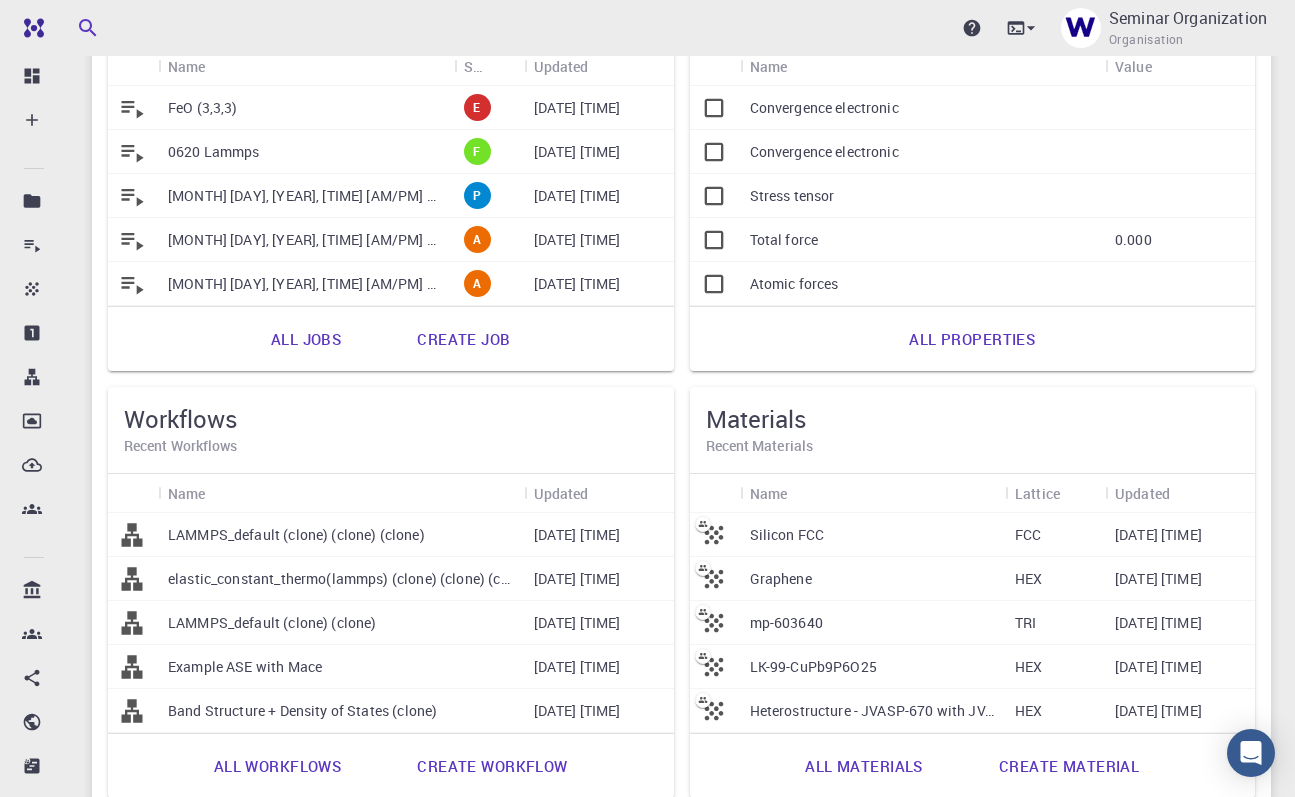 scroll, scrollTop: 0, scrollLeft: 0, axis: both 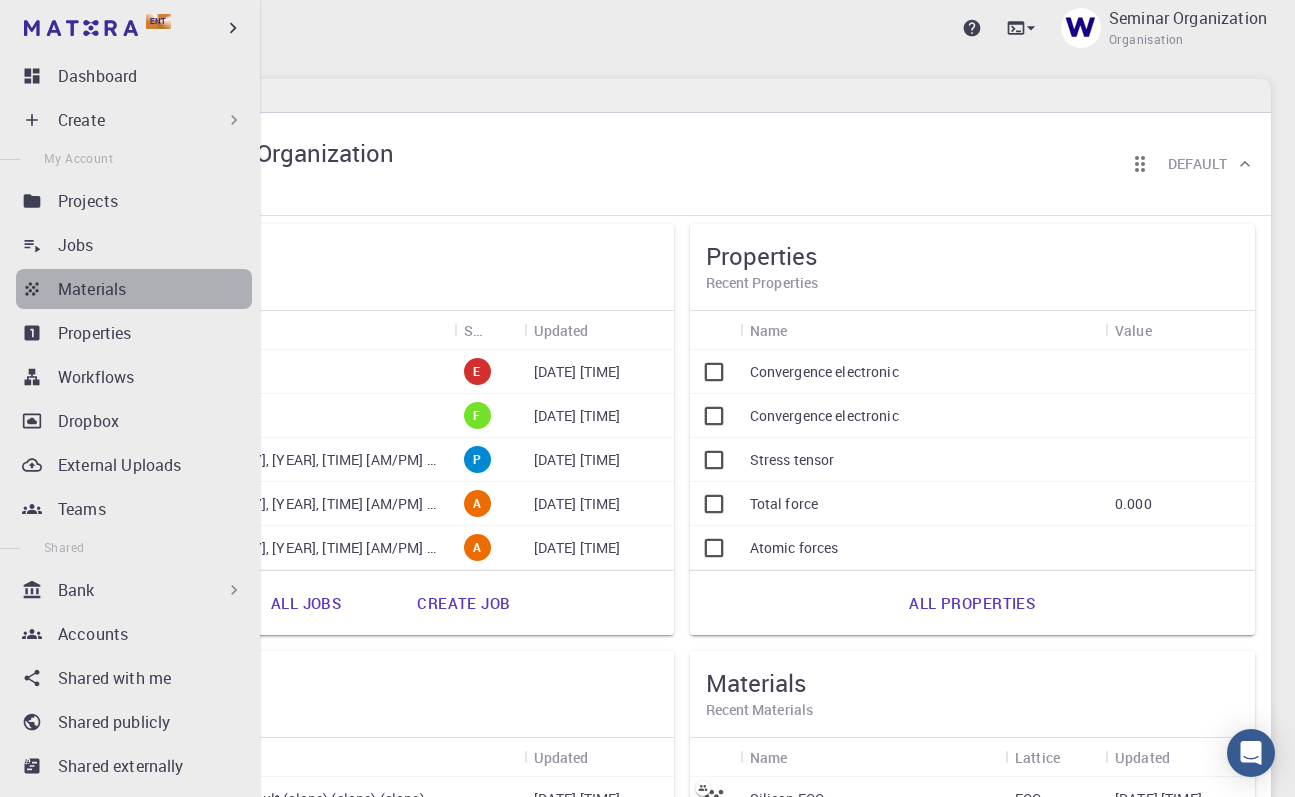 click on "Materials" at bounding box center [155, 289] 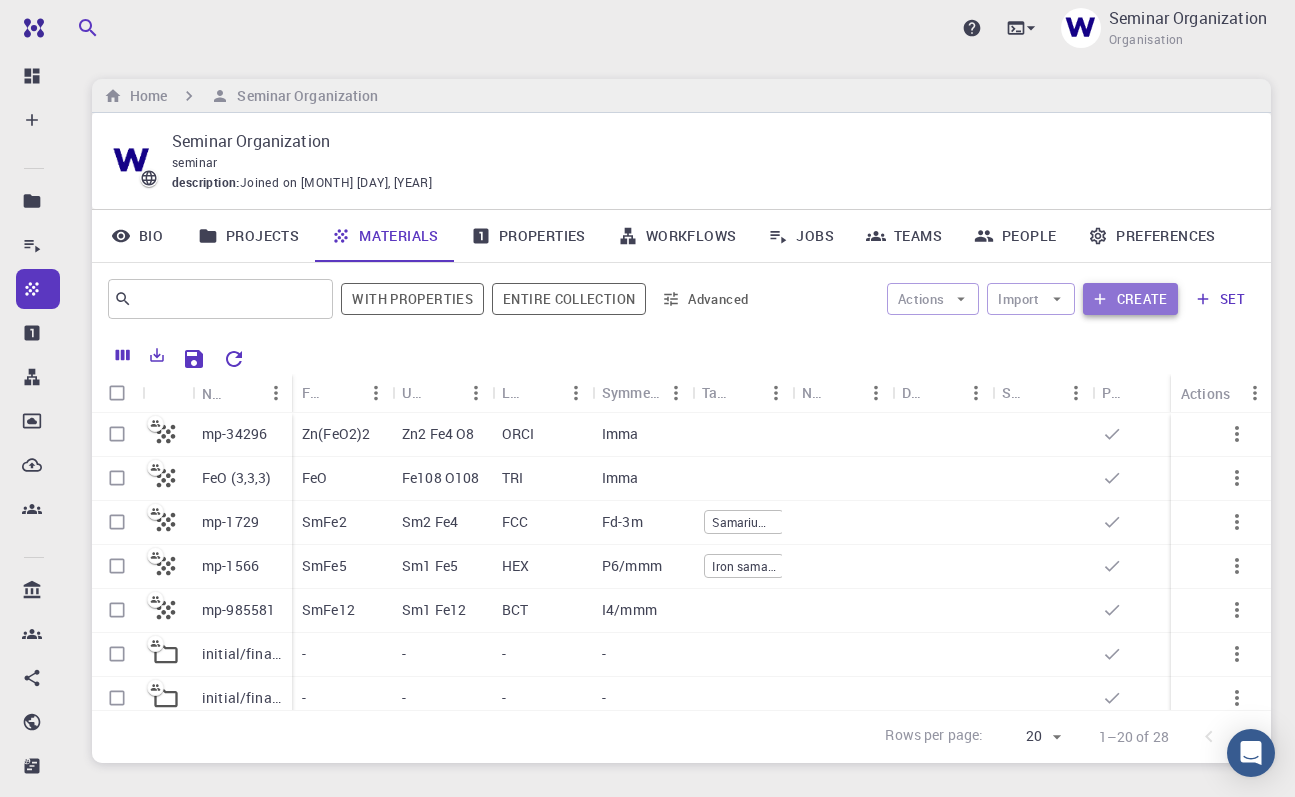 click on "Create" at bounding box center [1130, 299] 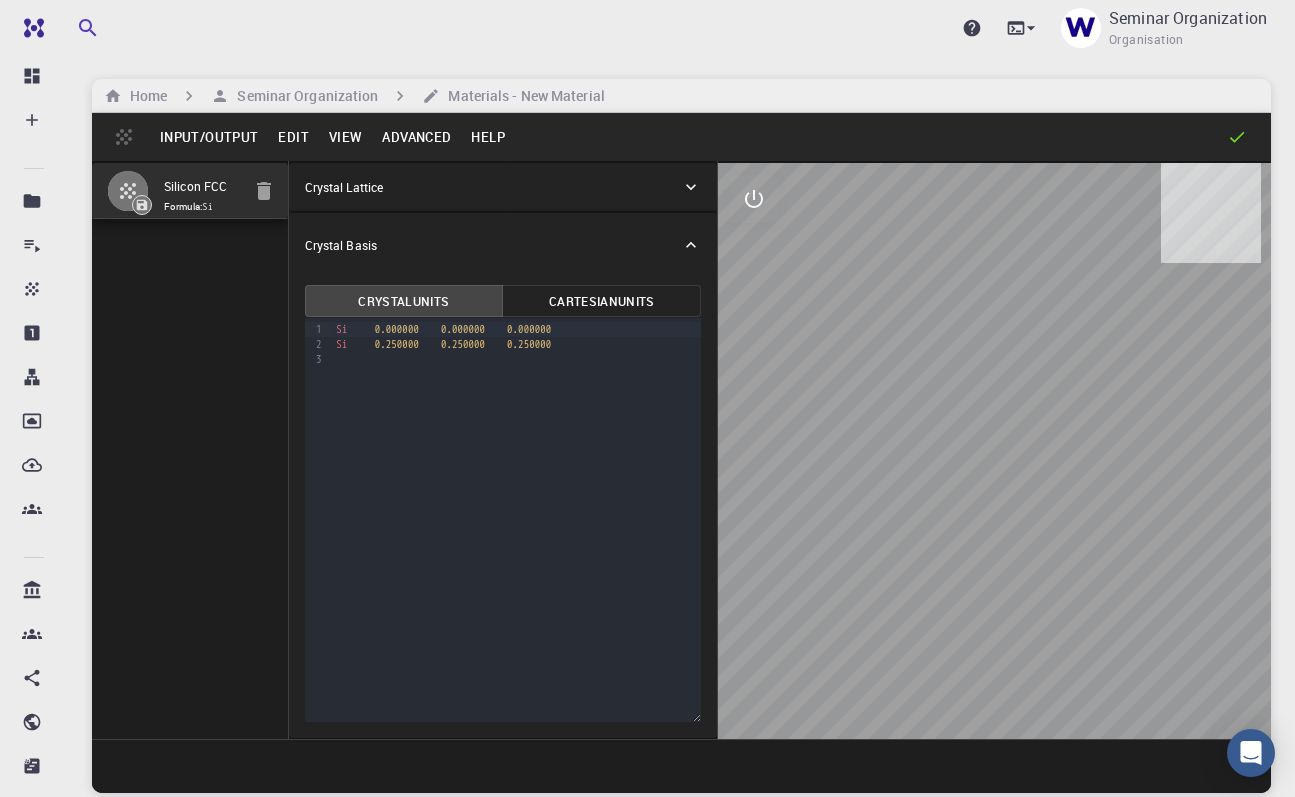 click on "[NUMBER] [ATOM] [COORDINATES] [COORDINATES] [COORDINATES] [ATOM] [COORDINATES] [COORDINATES] [COORDINATES]" at bounding box center [503, 520] 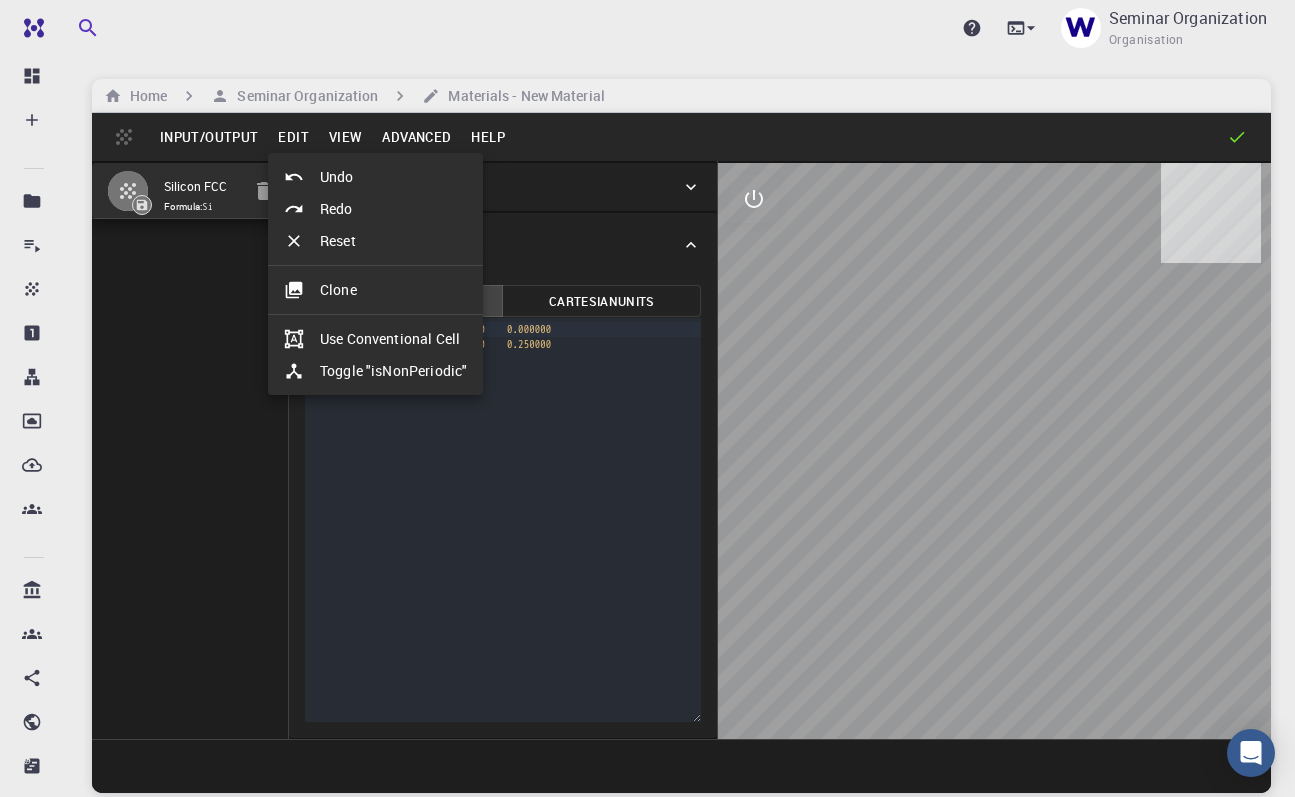 click on "Clone" at bounding box center [375, 290] 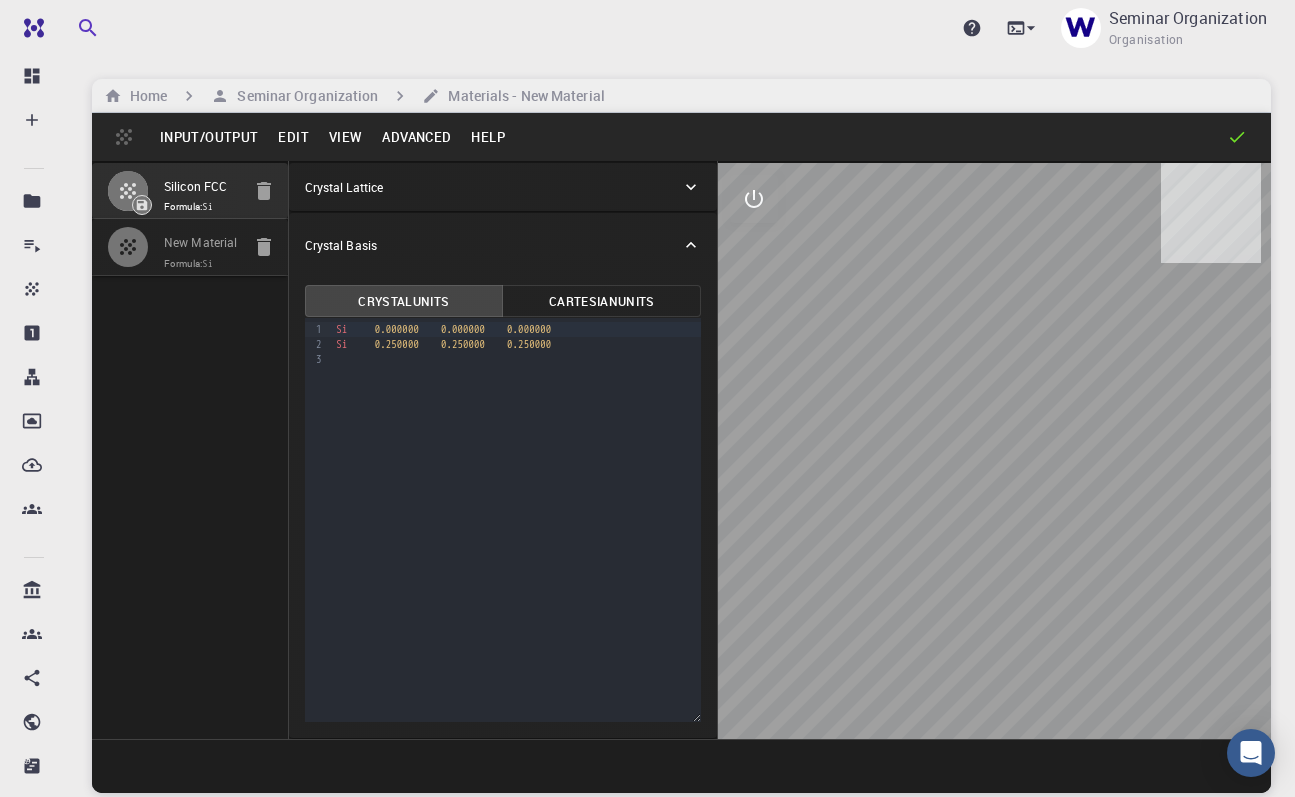 click on "New Material" at bounding box center (202, 243) 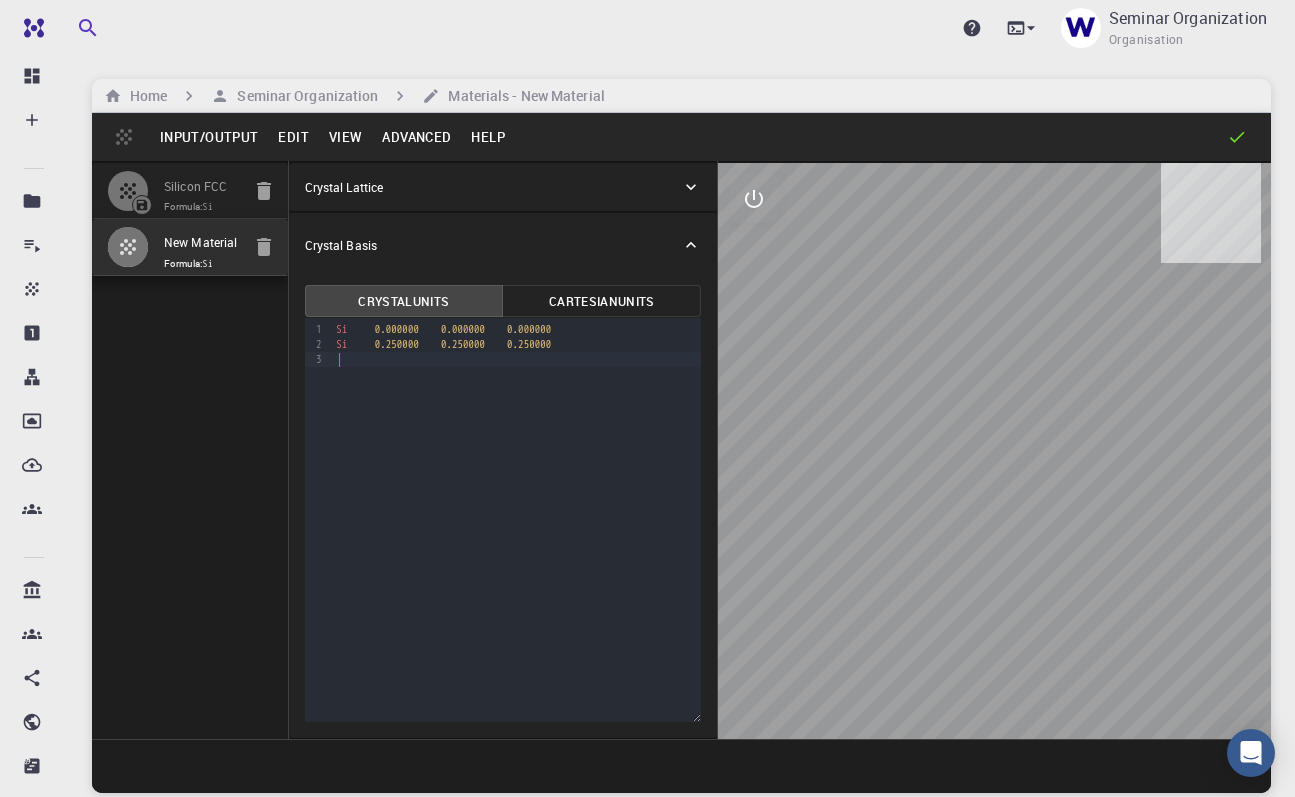 click at bounding box center (515, 359) 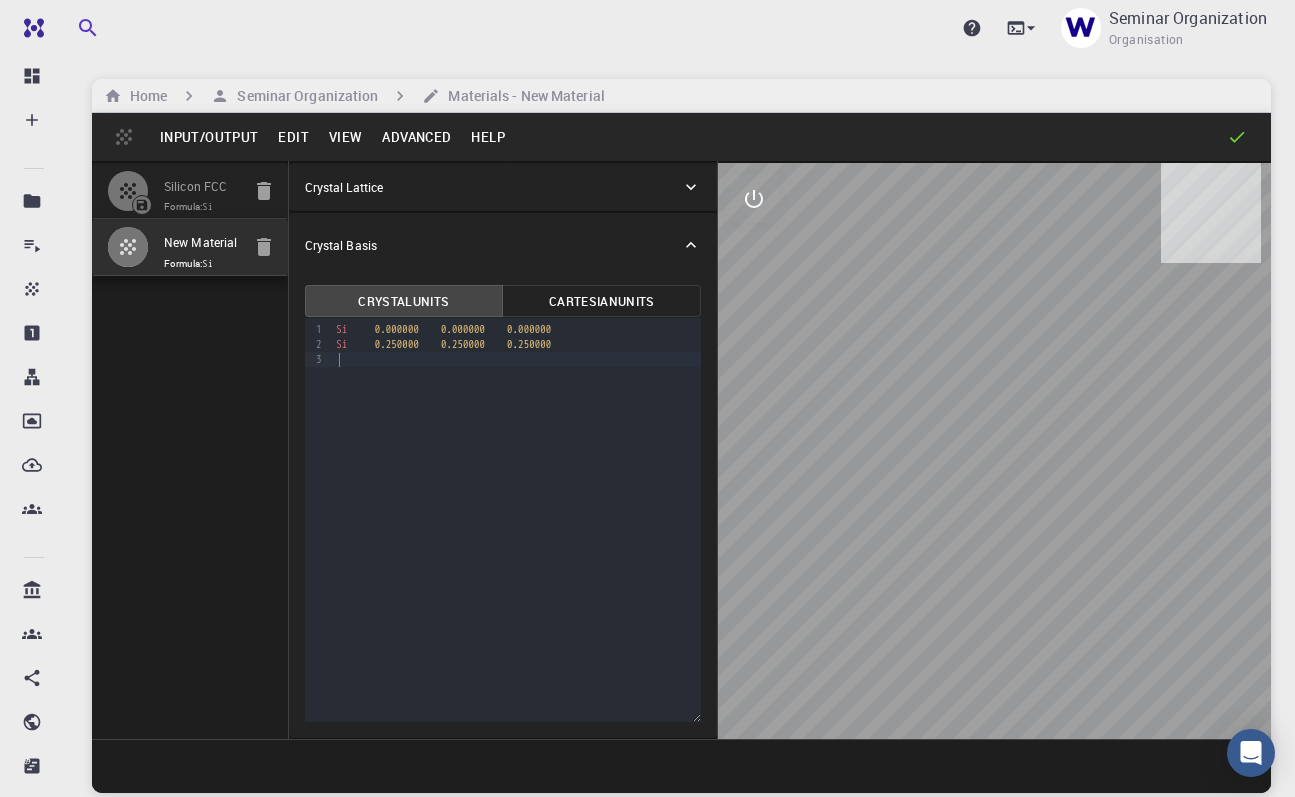 type 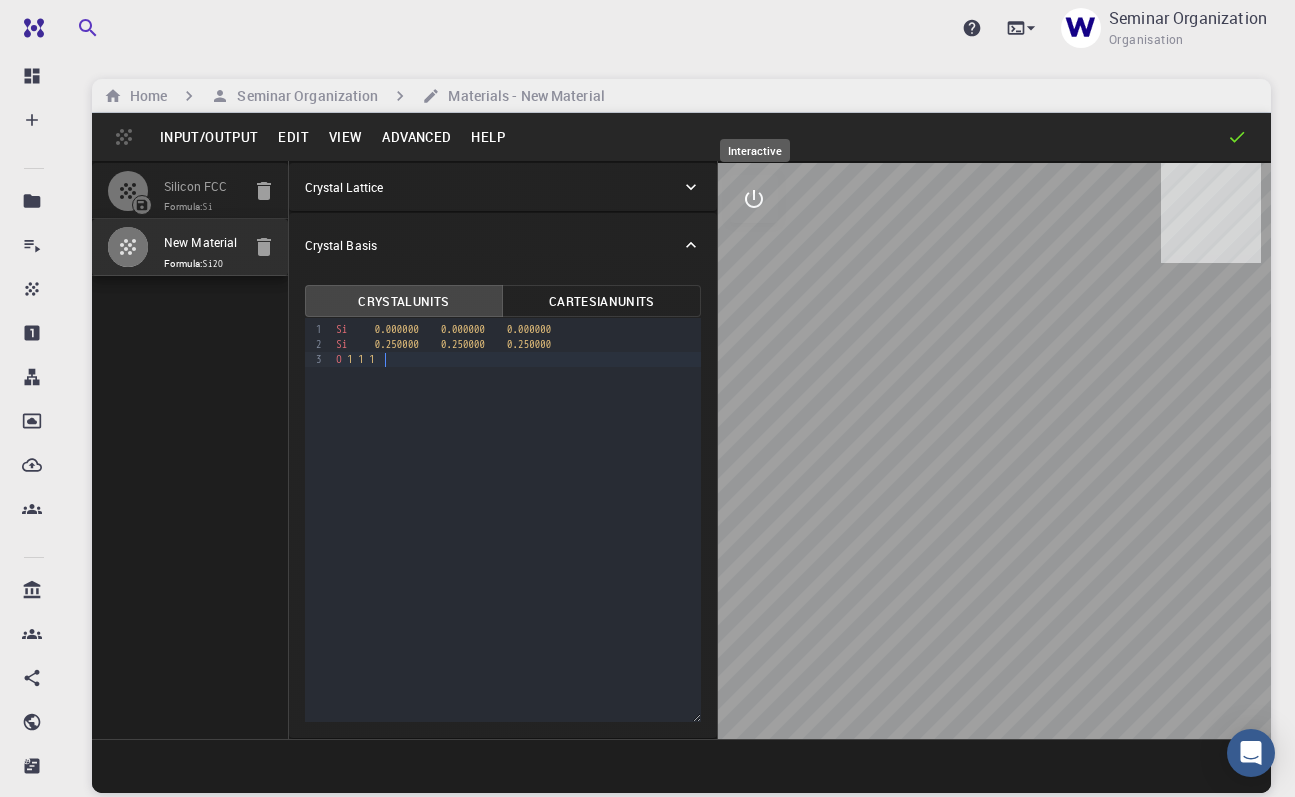 click at bounding box center [754, 199] 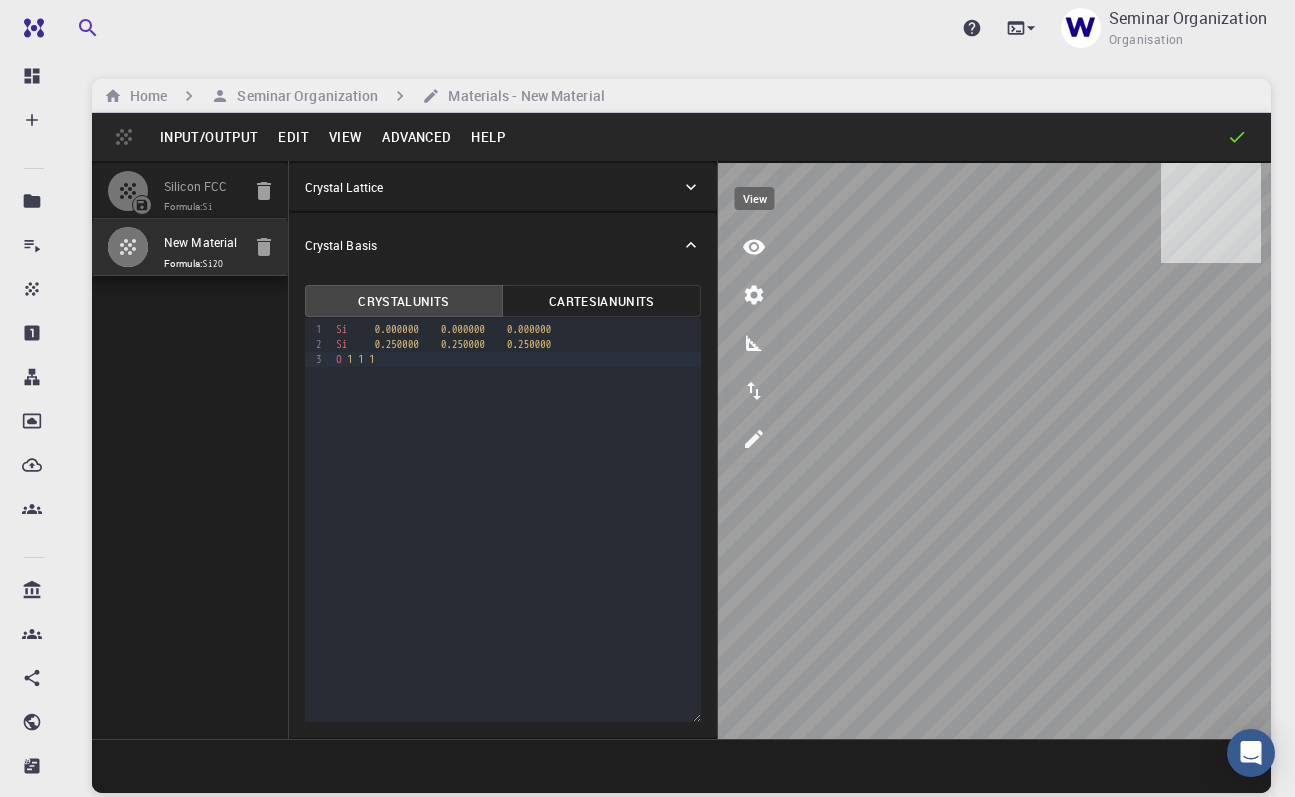 click 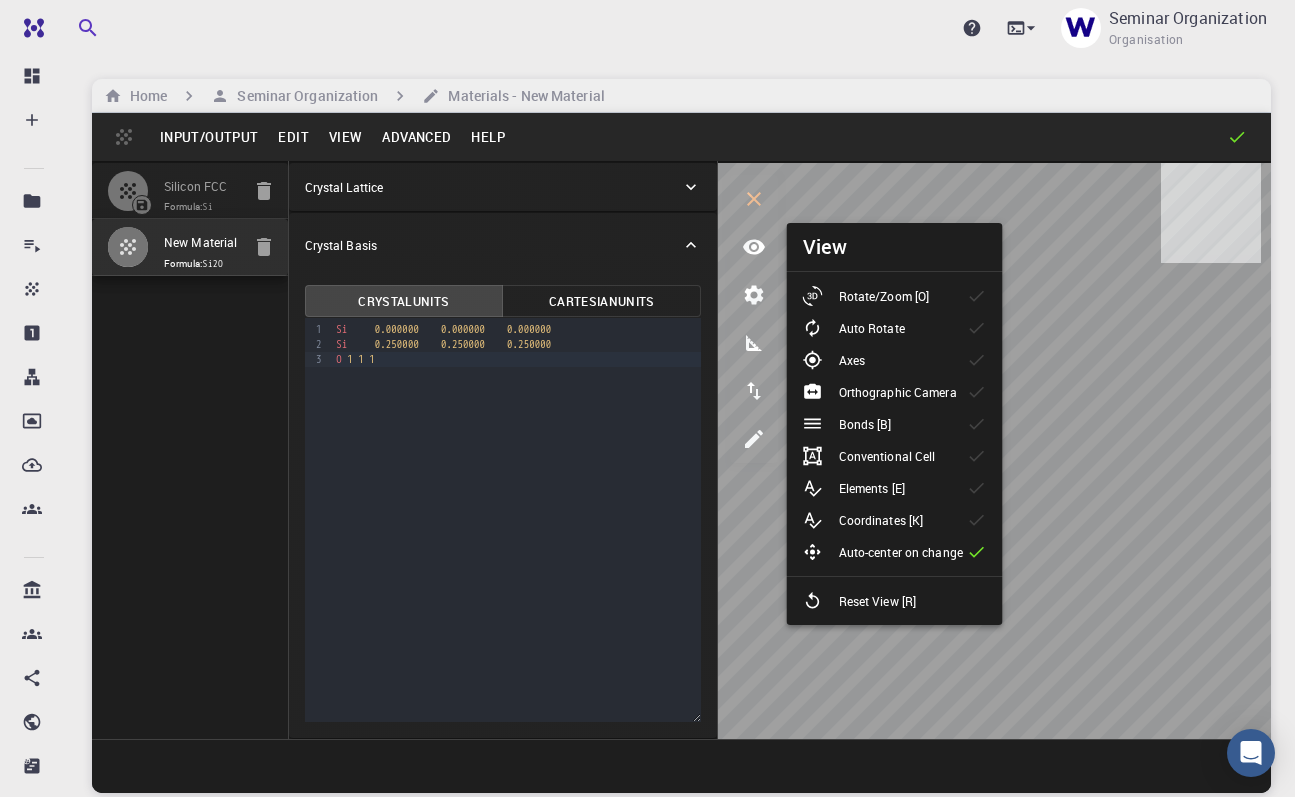 click on "Rotate/Zoom [O]" at bounding box center [884, 296] 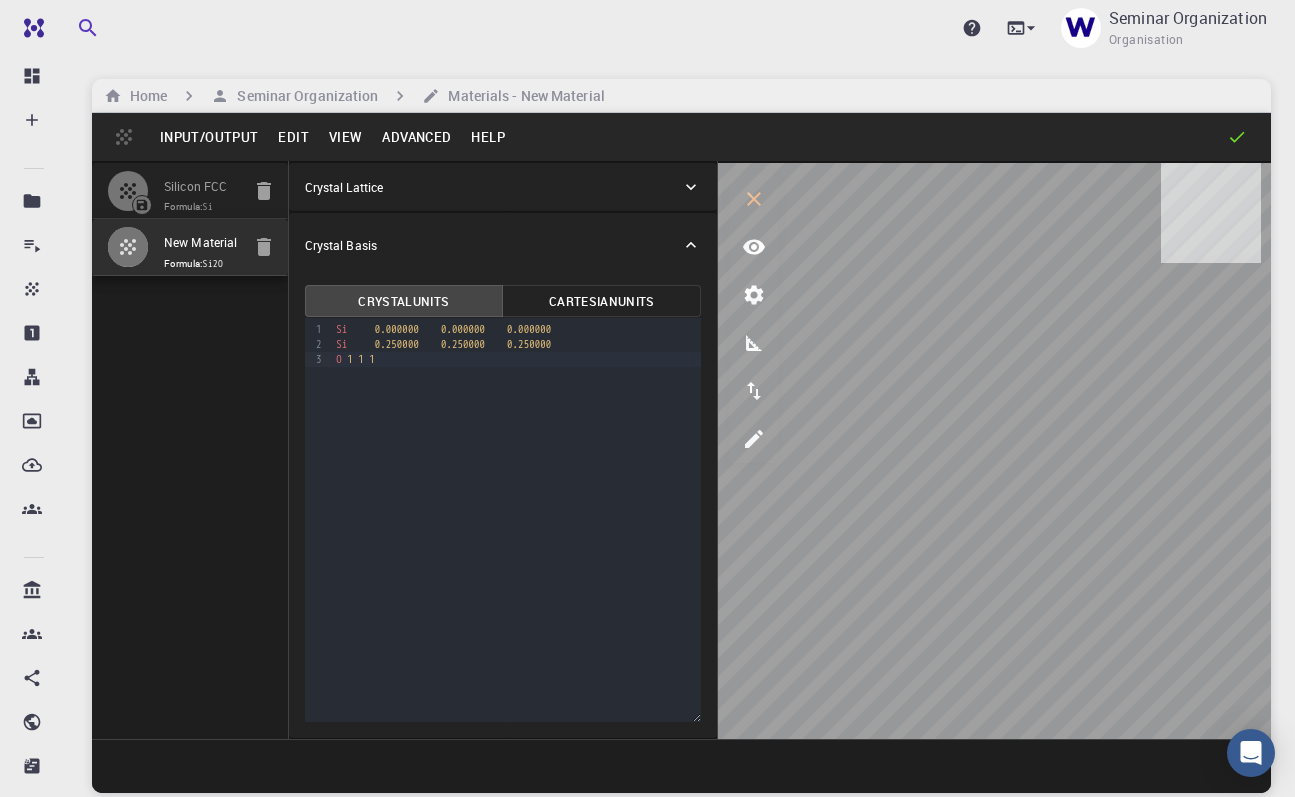 click on "Input/Output" at bounding box center (209, 137) 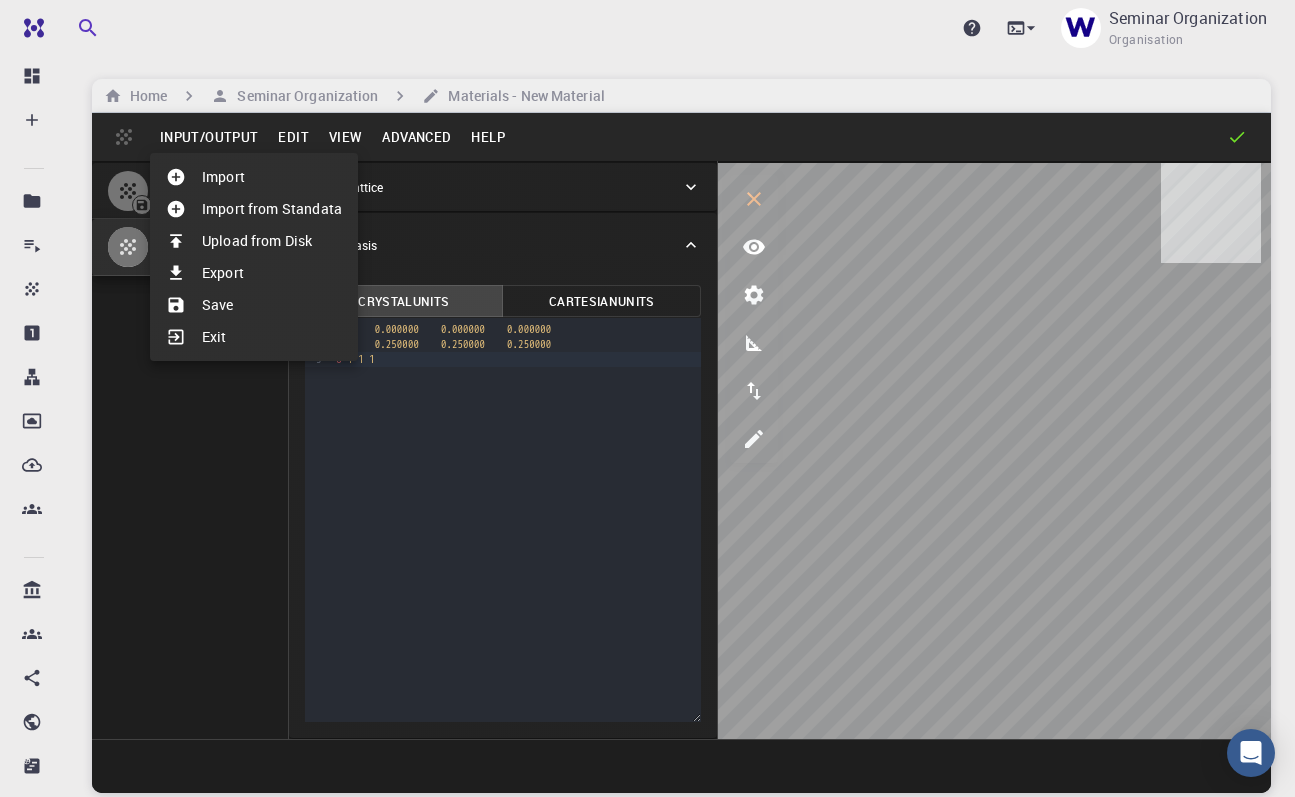 click at bounding box center [647, 398] 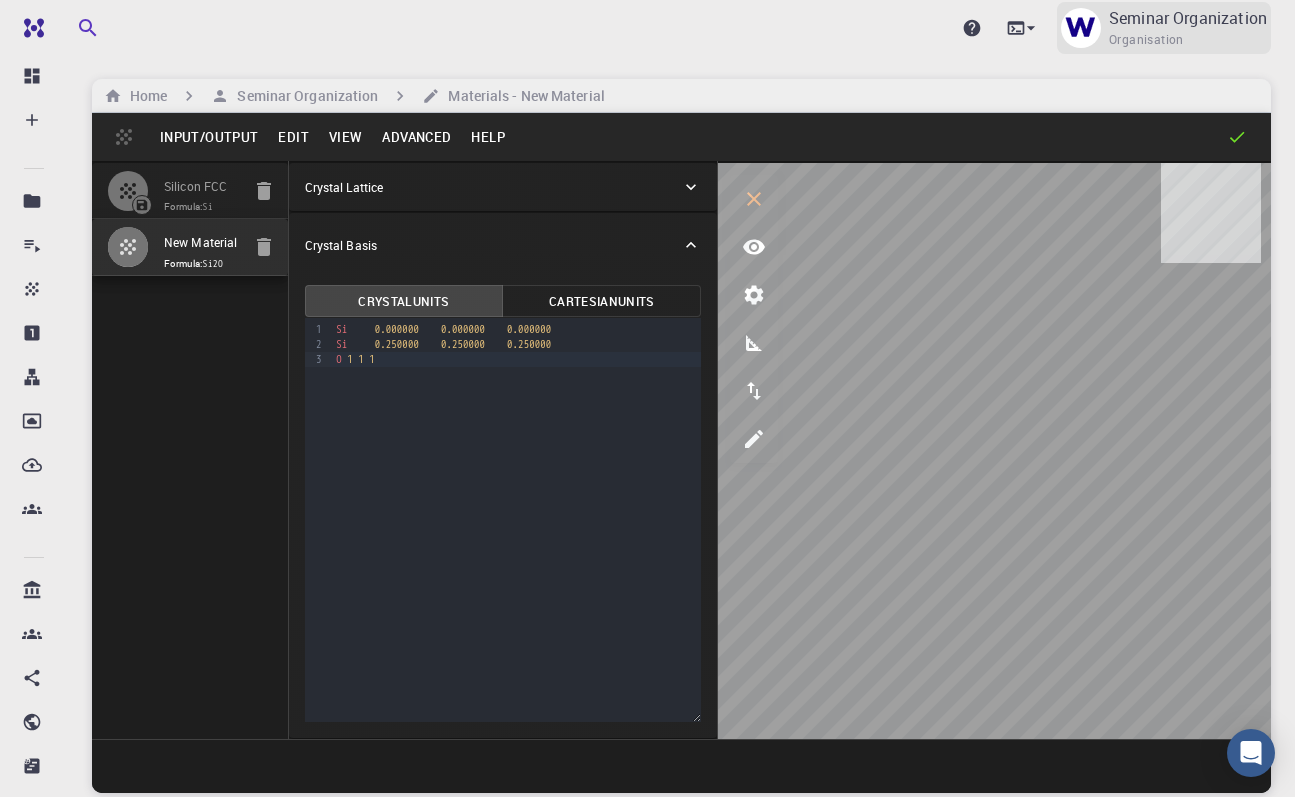 click on "Seminar Organization" at bounding box center [1188, 18] 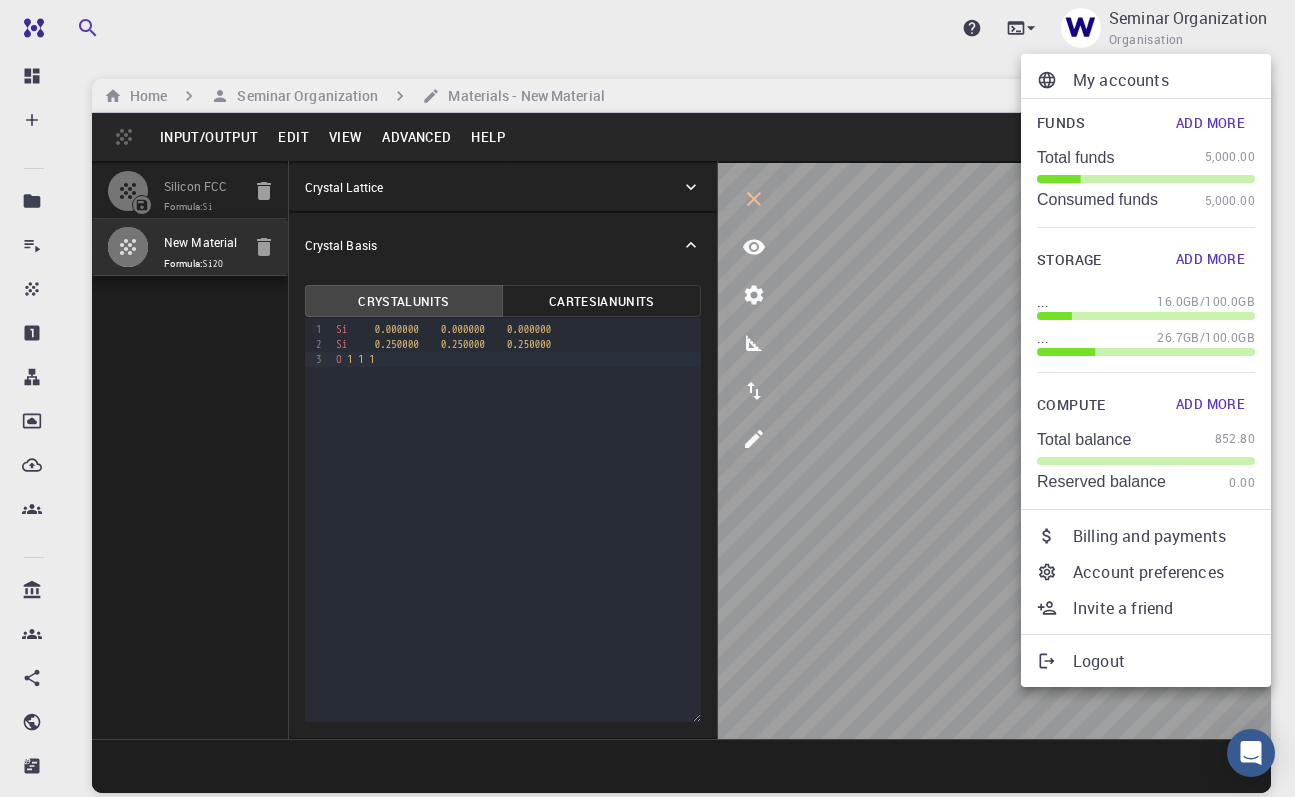 click at bounding box center (647, 398) 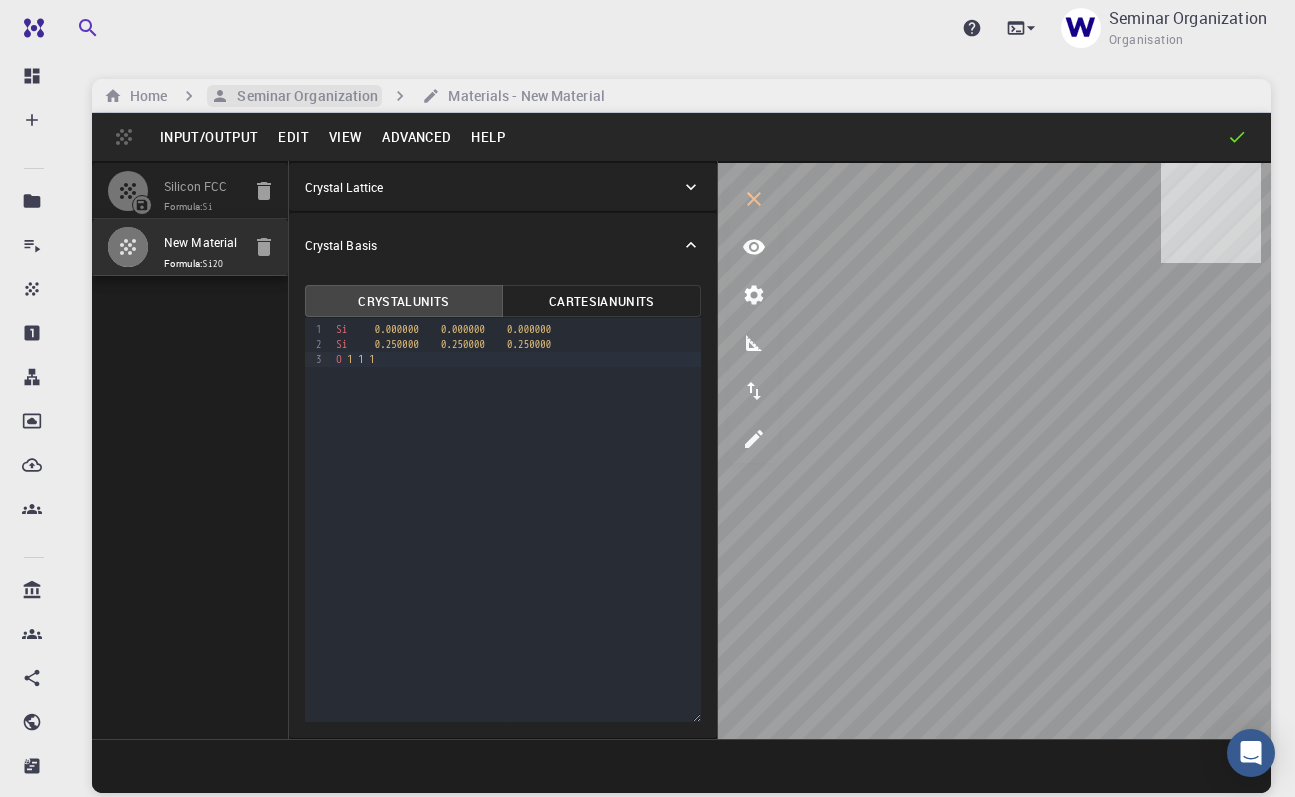 click on "Seminar Organization" at bounding box center [303, 96] 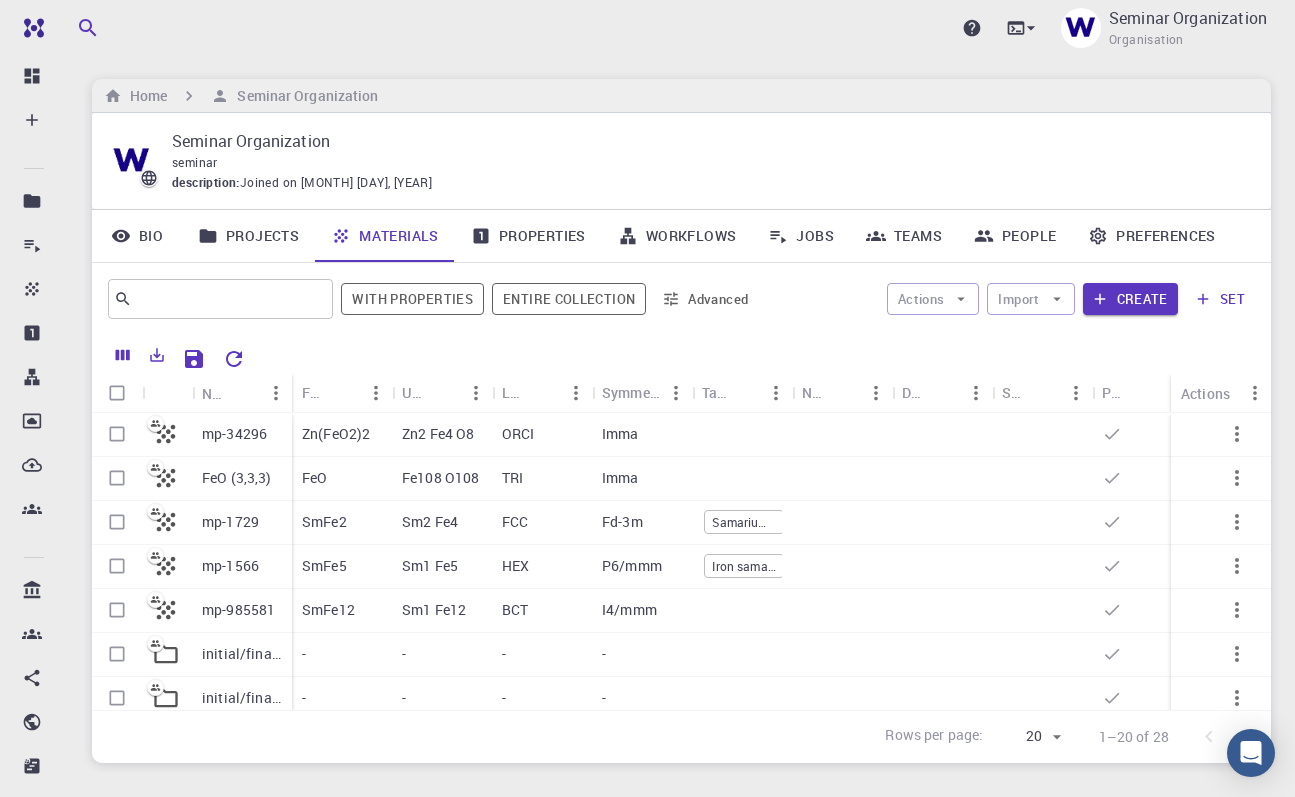 click on "People" at bounding box center (1015, 236) 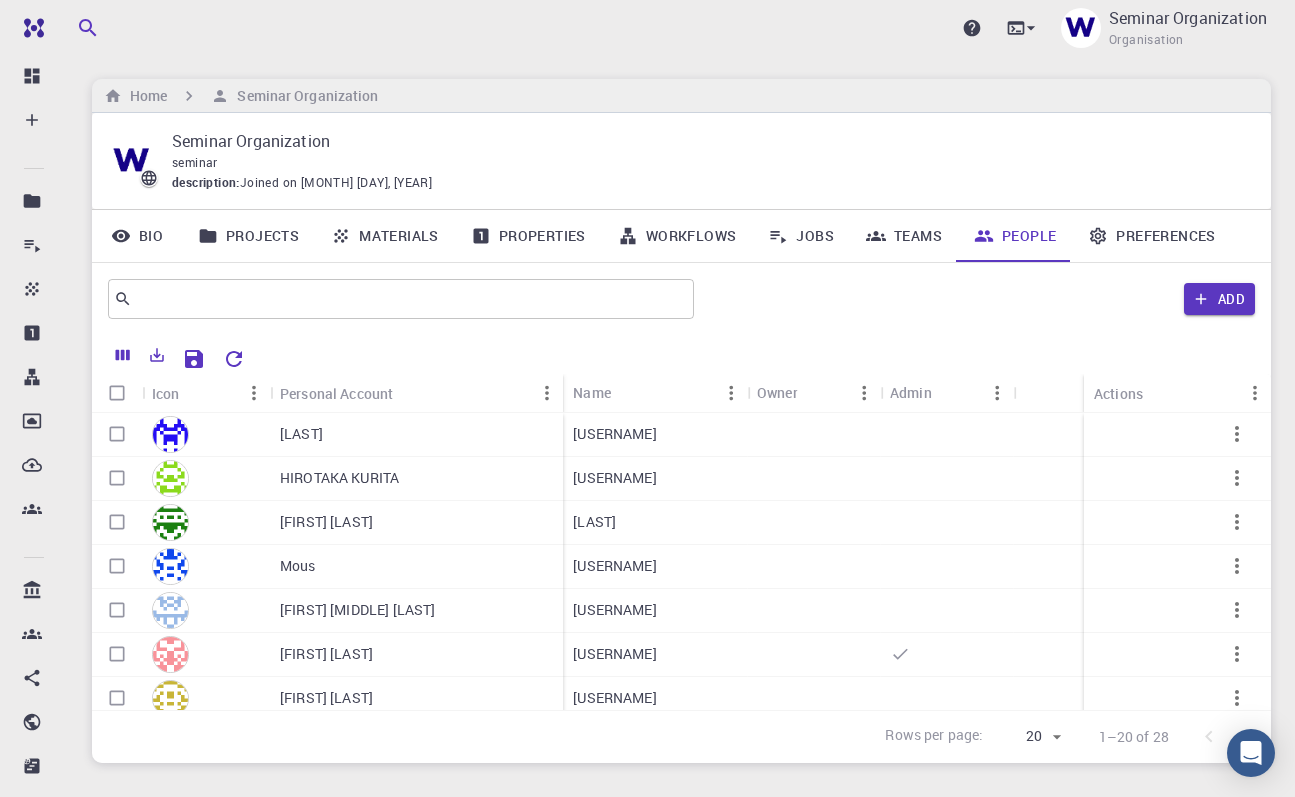 click on "Jobs" at bounding box center (801, 236) 